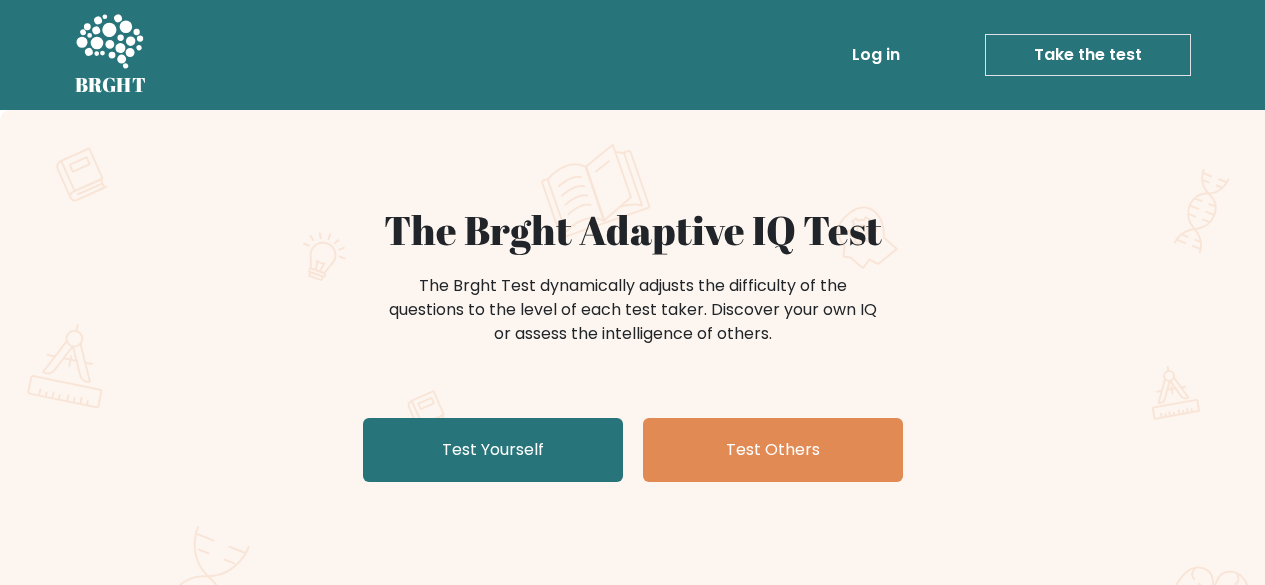 scroll, scrollTop: 0, scrollLeft: 0, axis: both 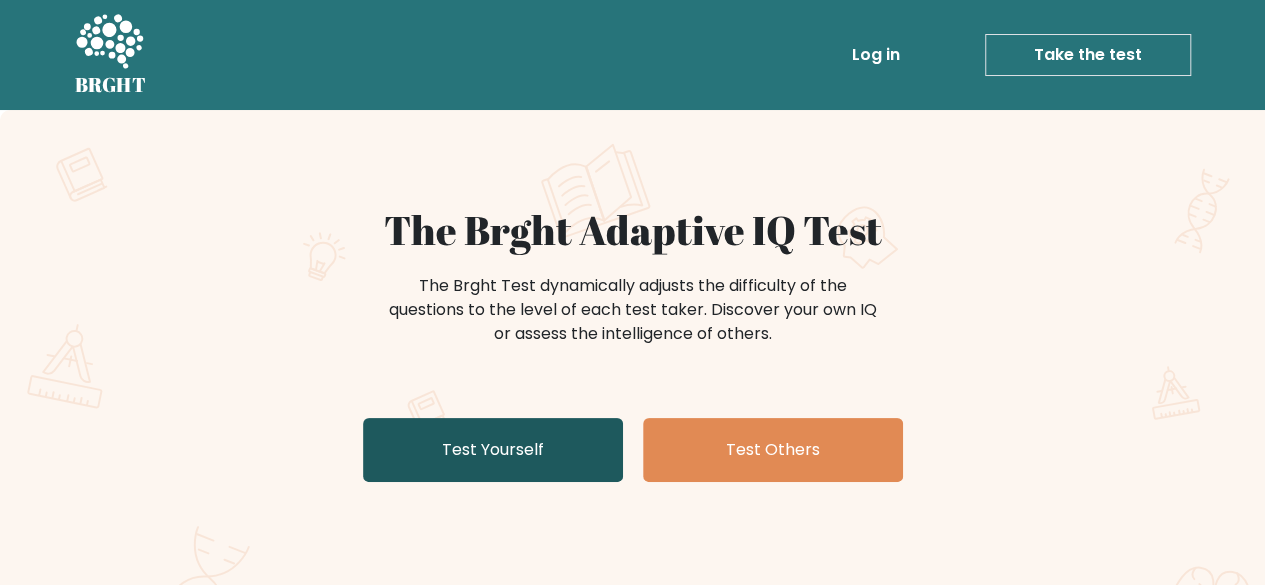 click on "Test Yourself" at bounding box center [493, 450] 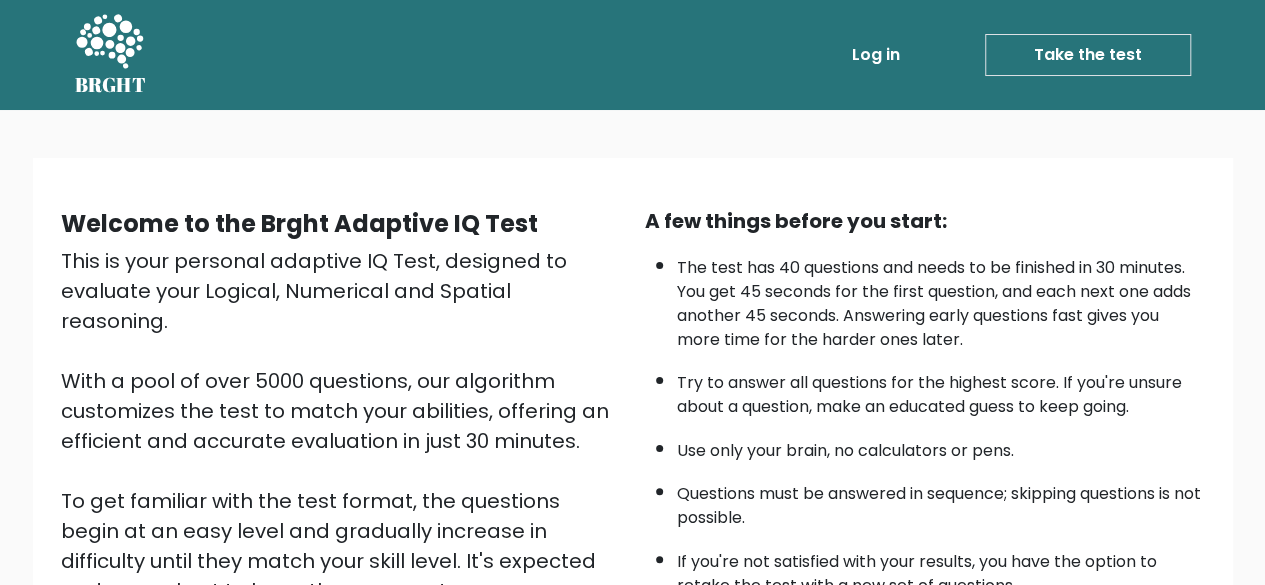 scroll, scrollTop: 330, scrollLeft: 0, axis: vertical 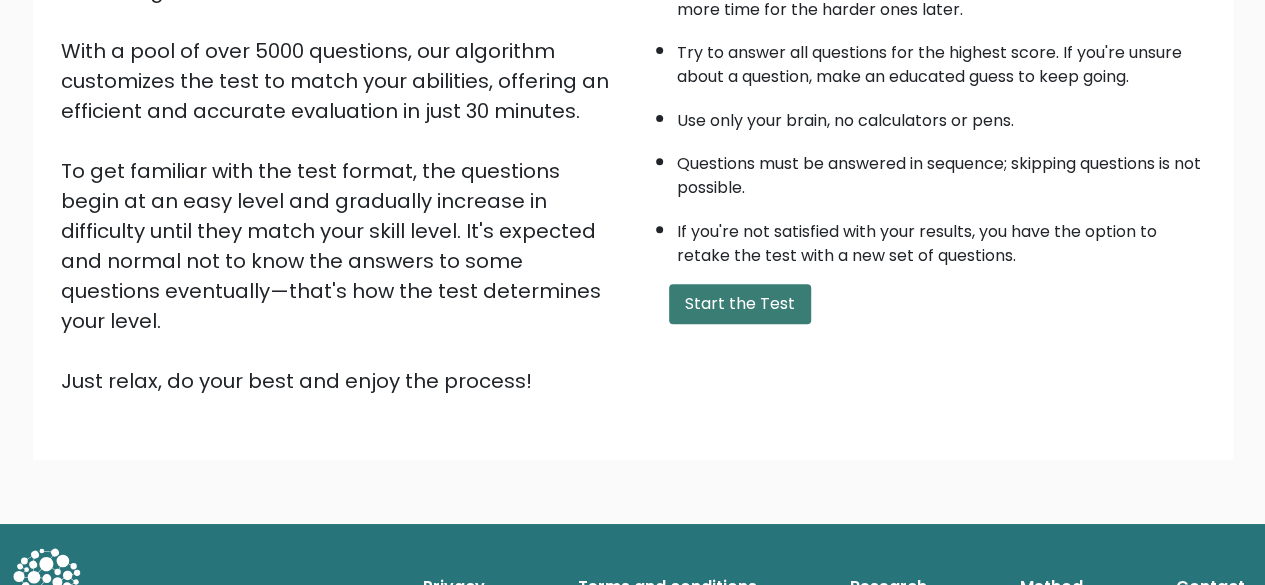 click on "Start the Test" at bounding box center (740, 304) 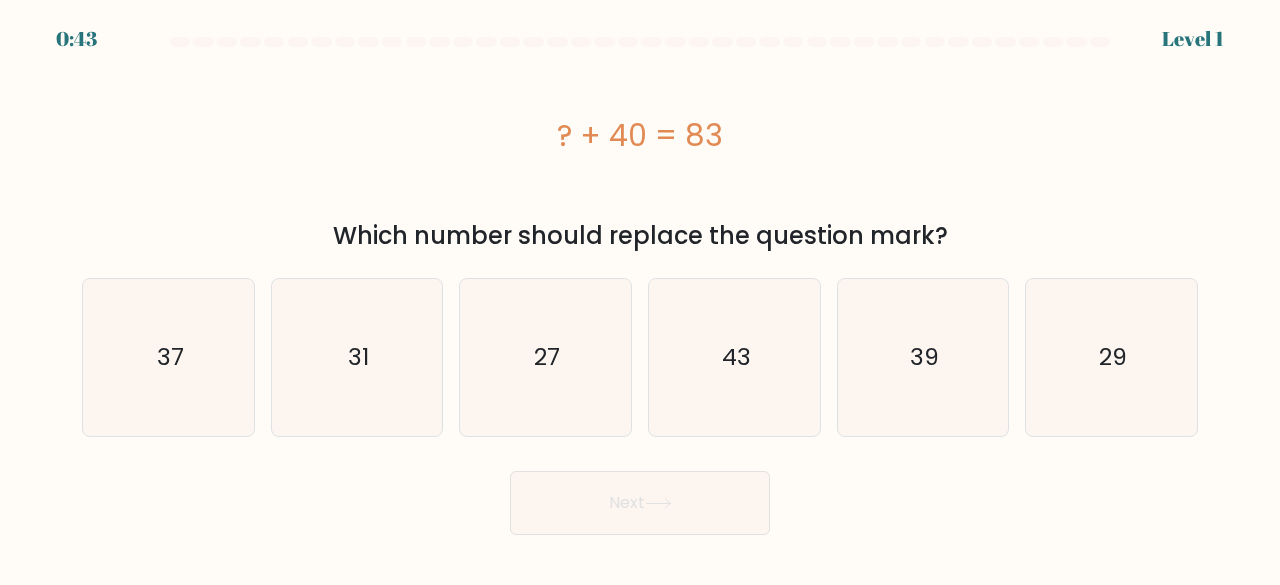 scroll, scrollTop: 0, scrollLeft: 0, axis: both 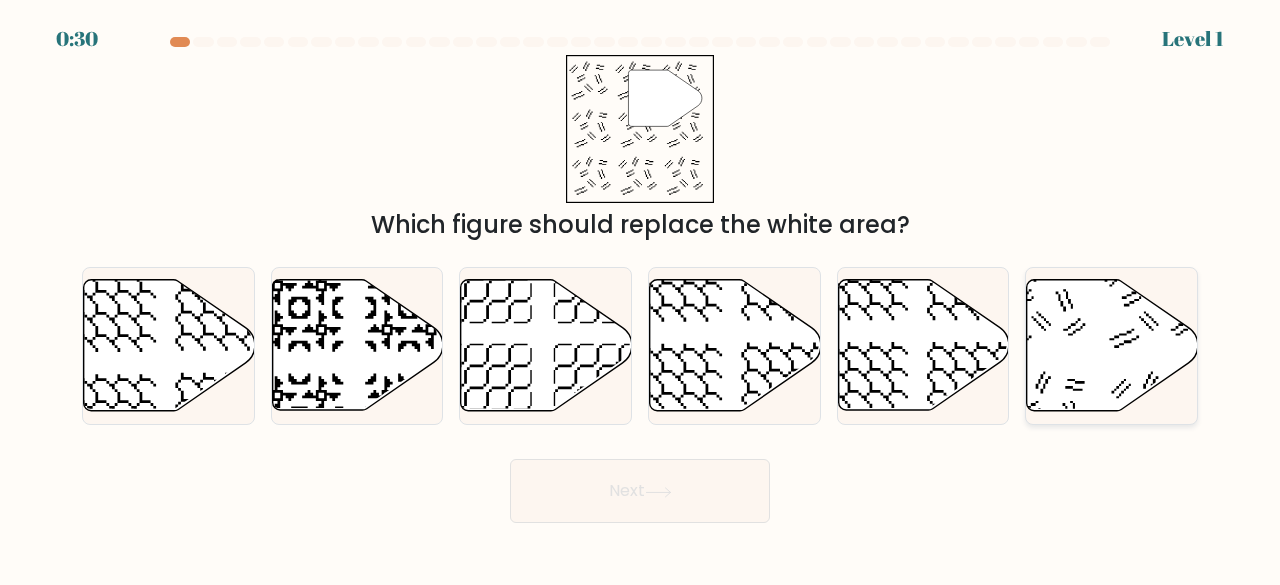 click 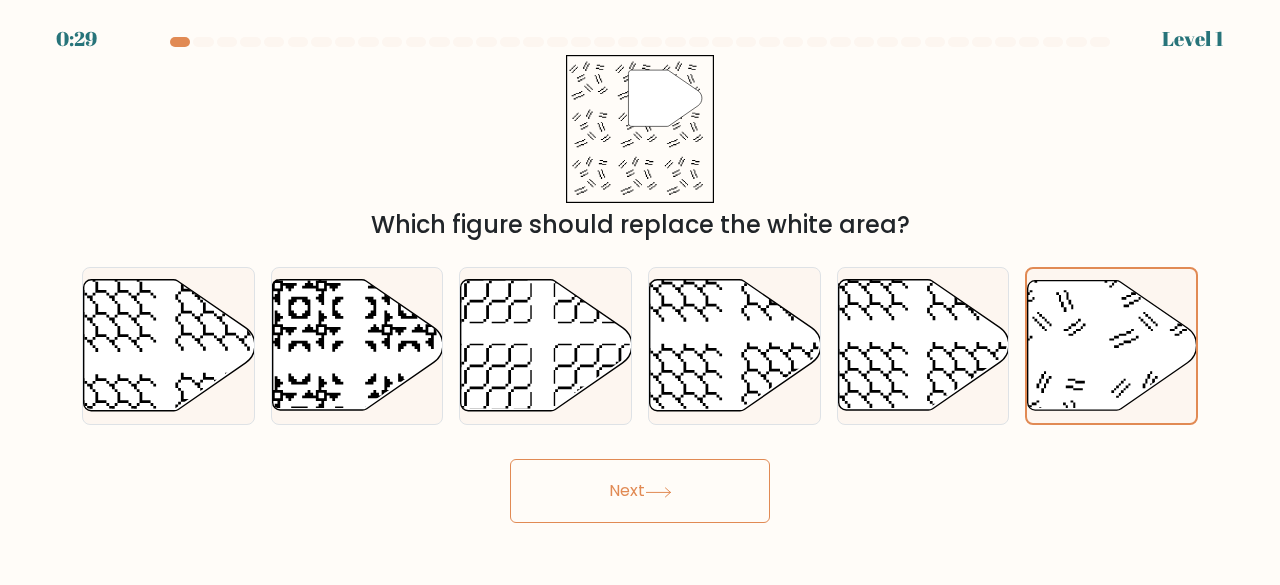 click on "Next" at bounding box center [640, 491] 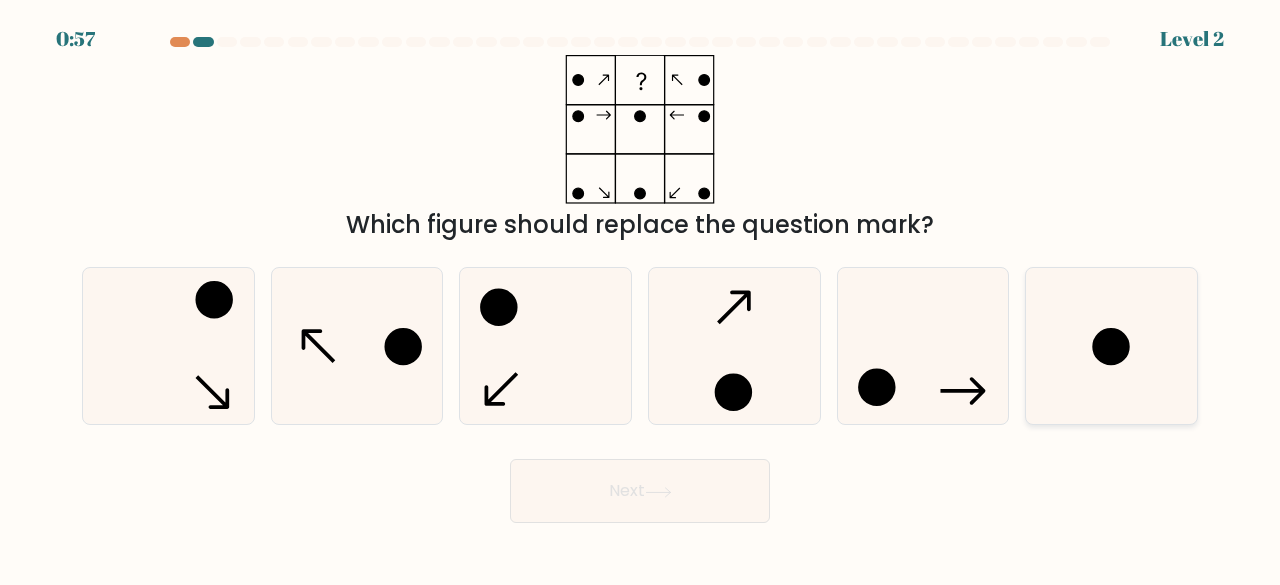 click 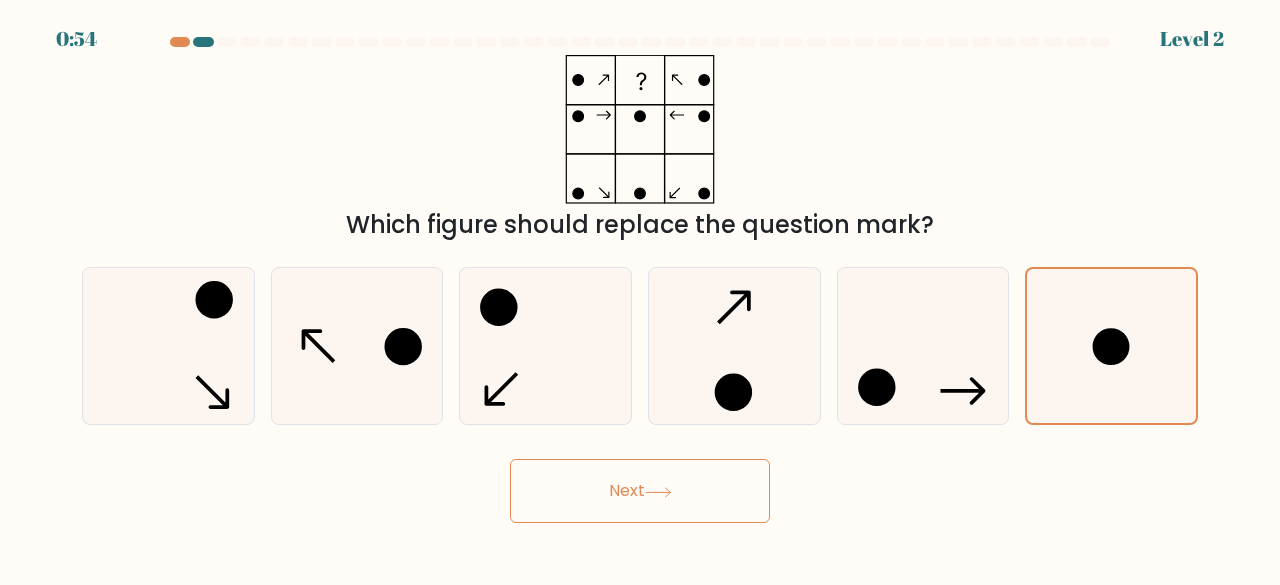 click on "Next" at bounding box center (640, 491) 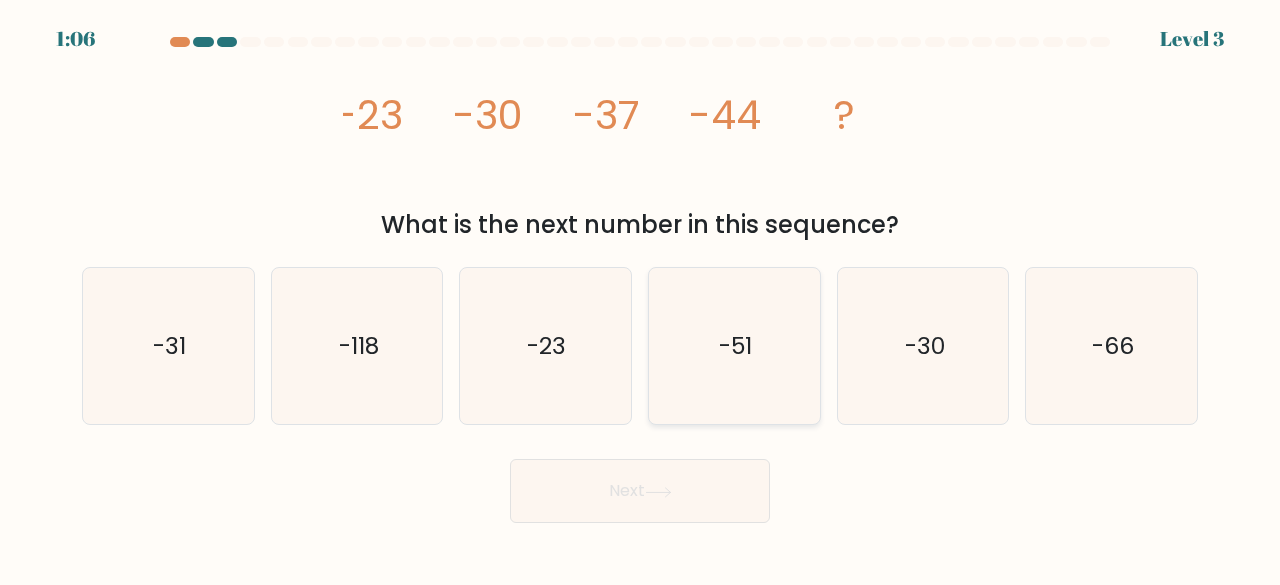 click on "-51" 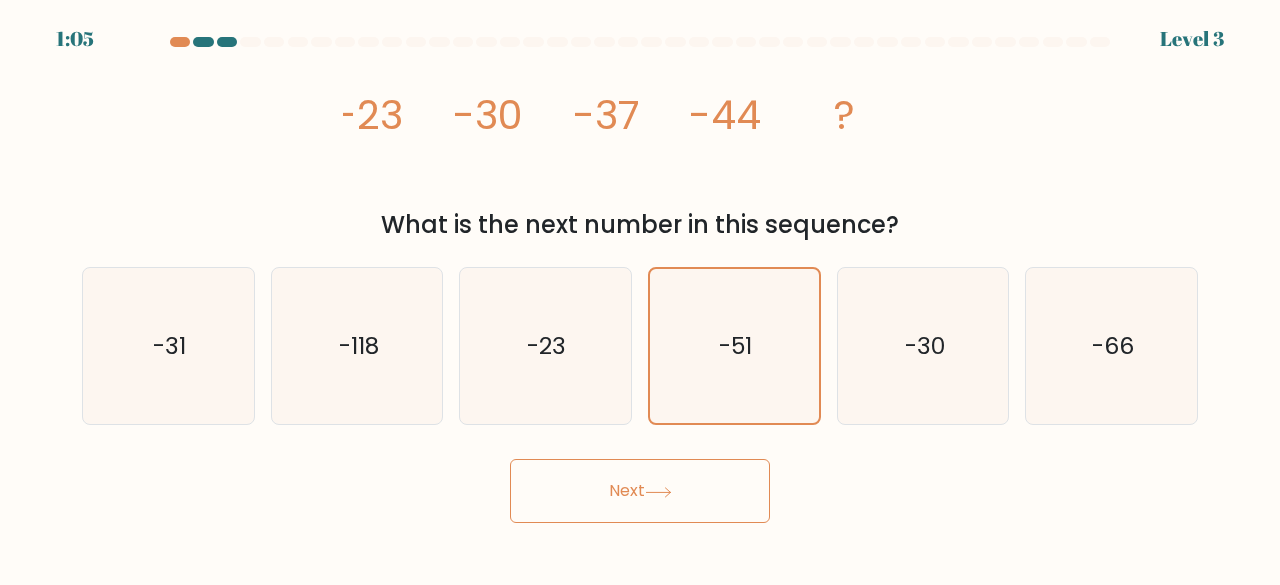 click on "Next" at bounding box center [640, 491] 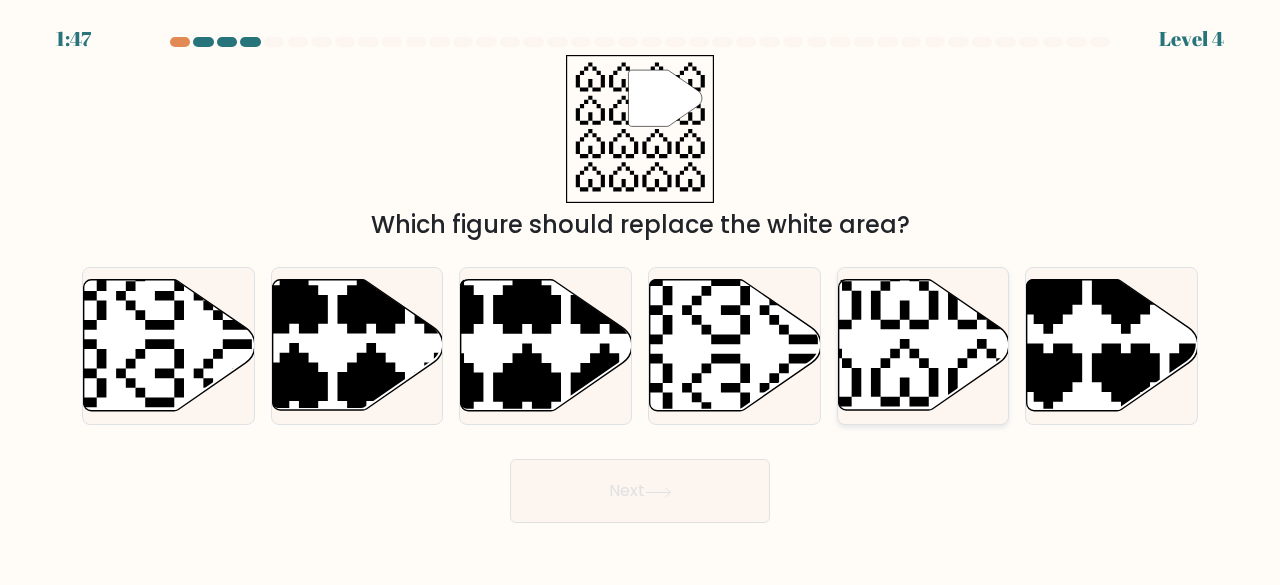 click 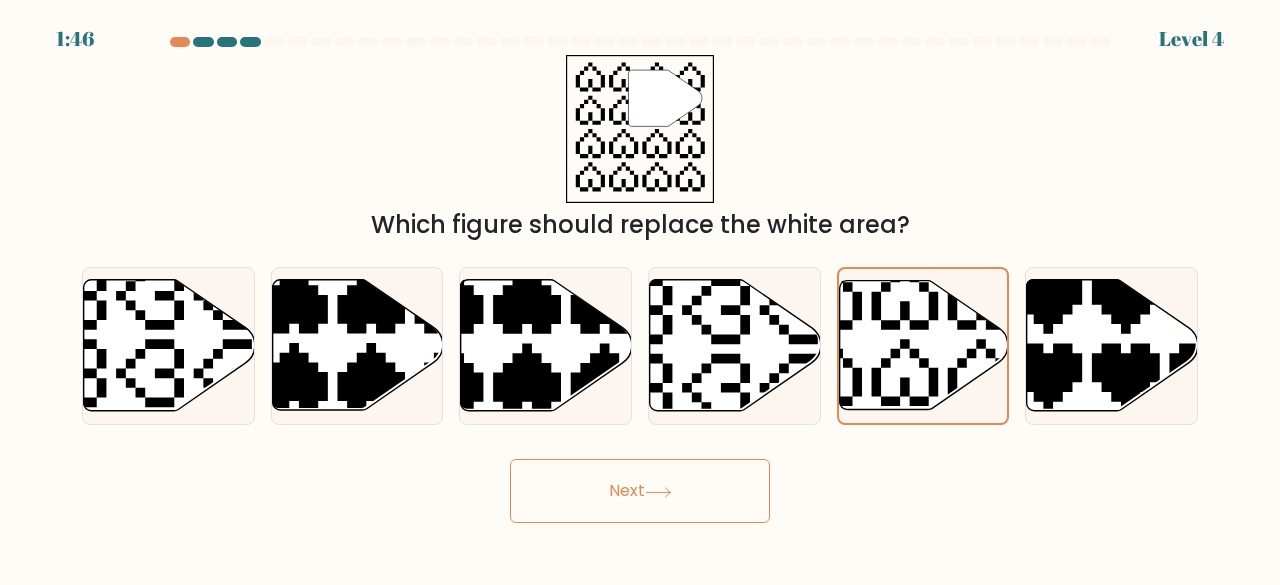 click on "Next" at bounding box center (640, 491) 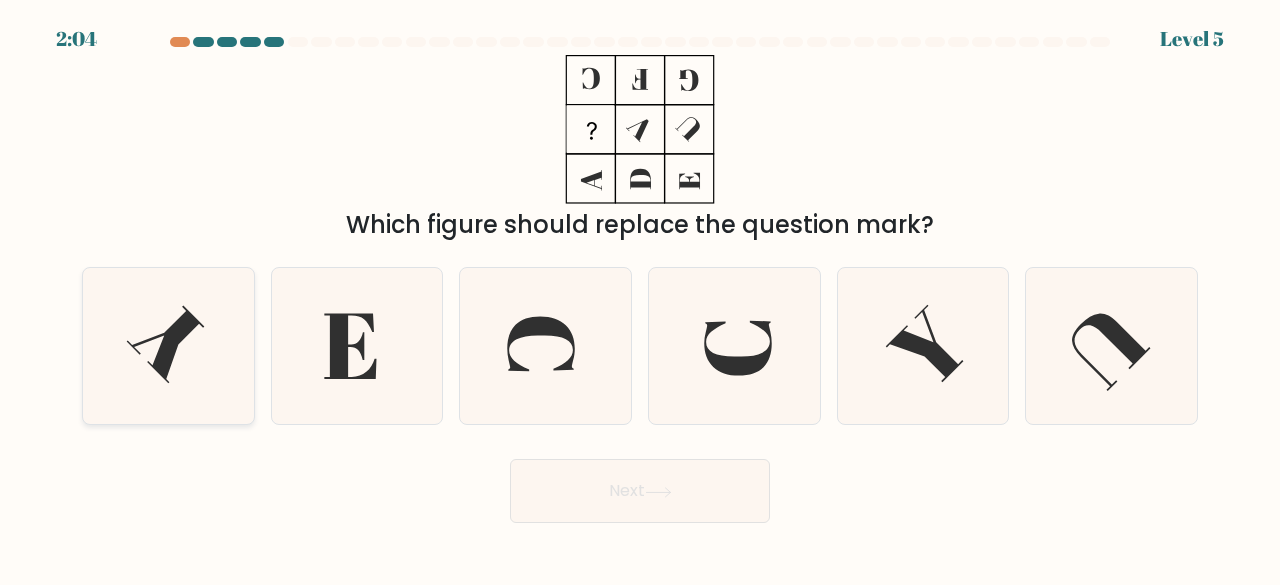 click 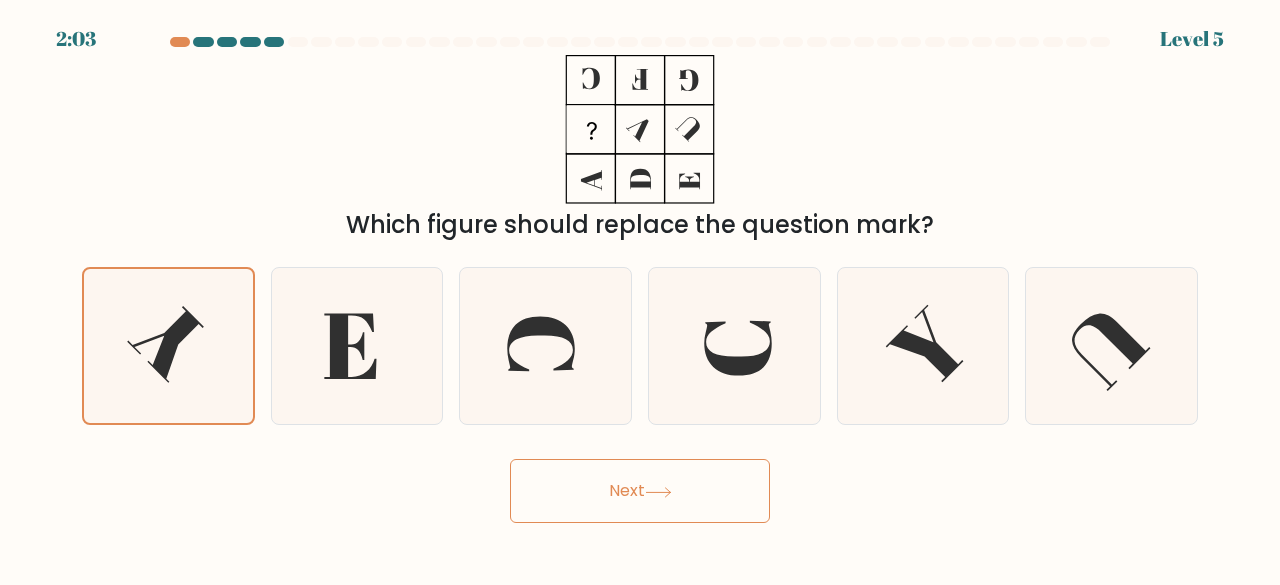 click on "Next" at bounding box center [640, 491] 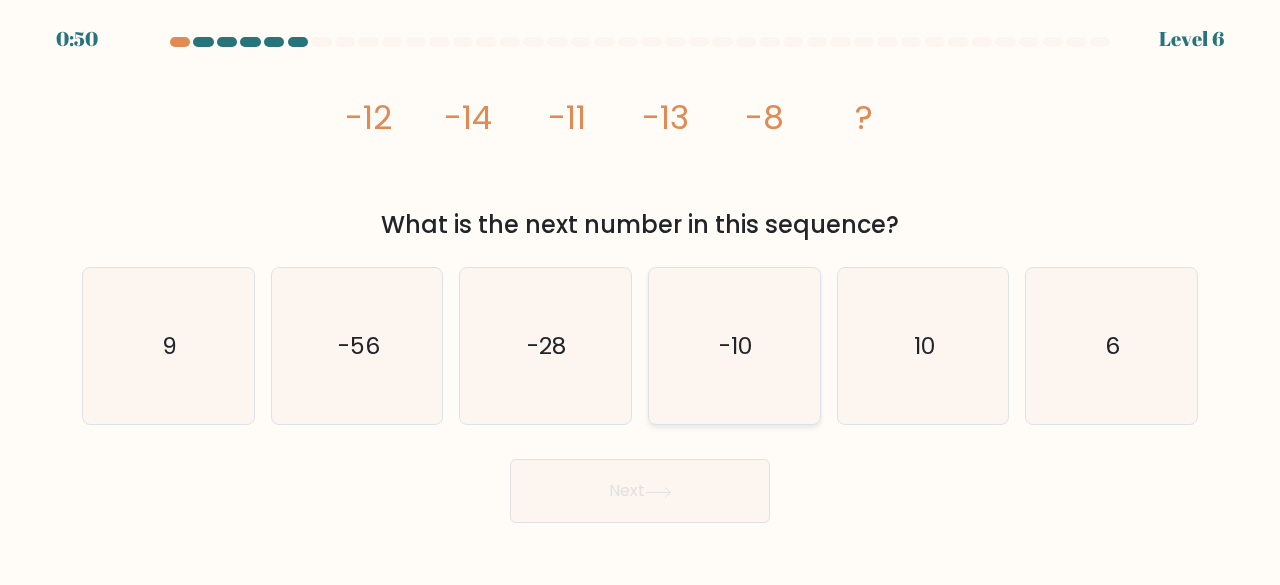 click on "-10" 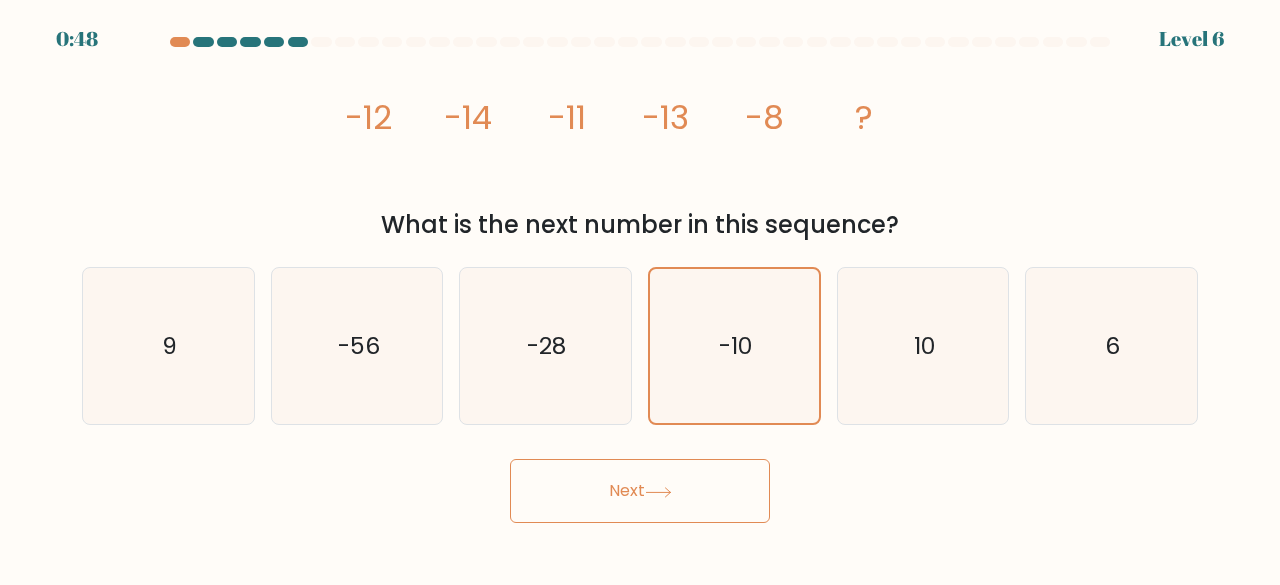 click on "Next" at bounding box center [640, 491] 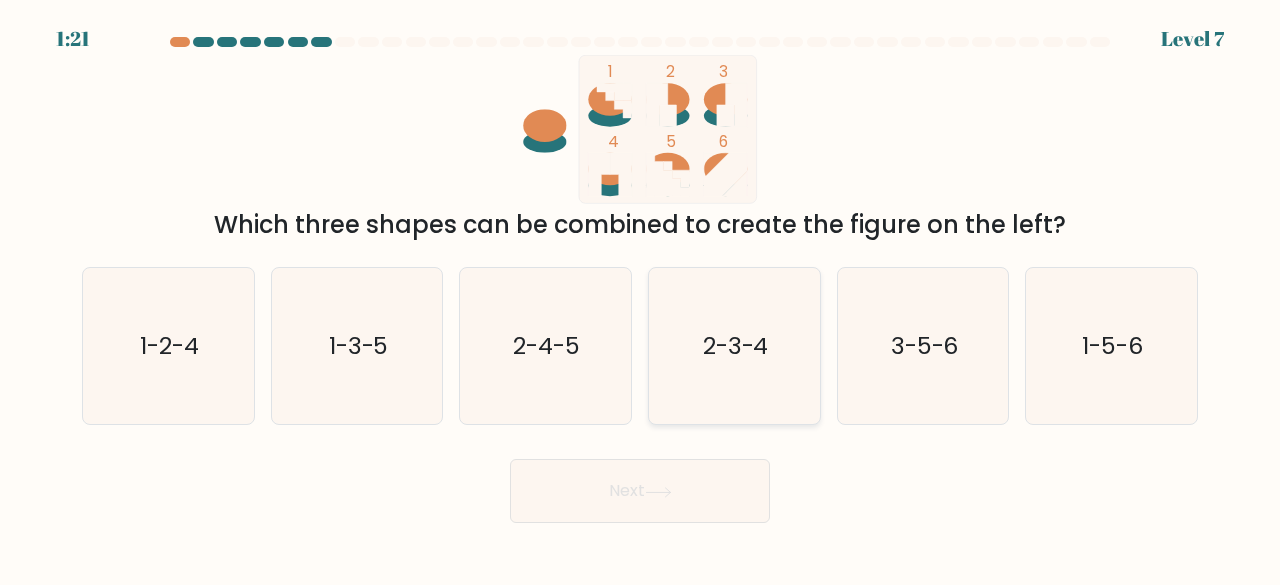 click on "2-3-4" 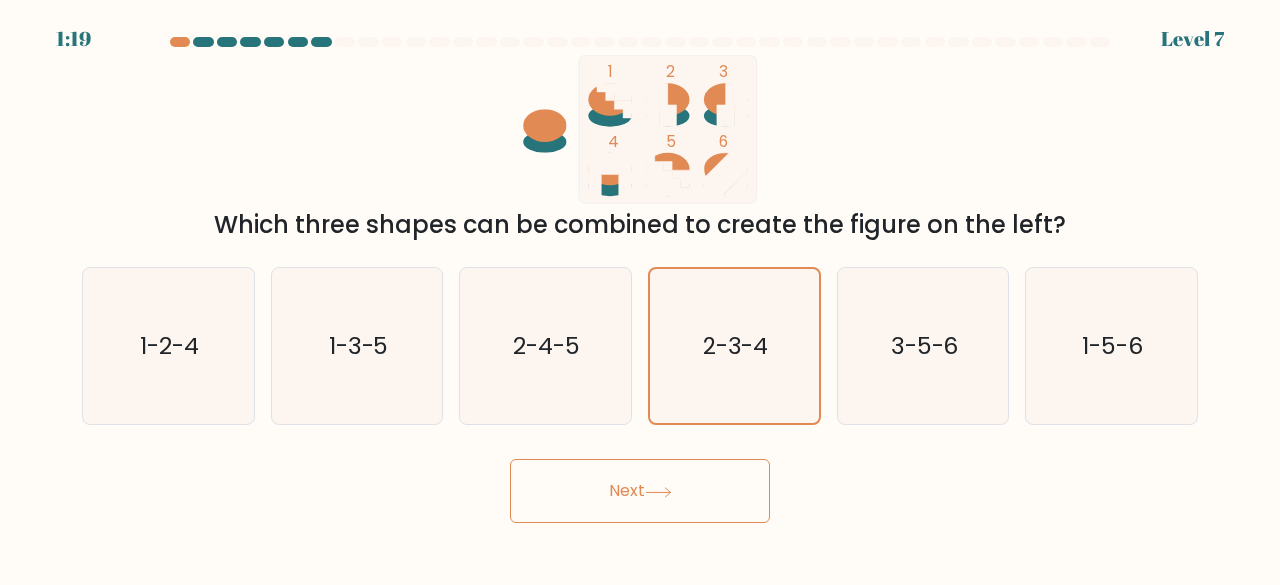 click on "Next" at bounding box center (640, 491) 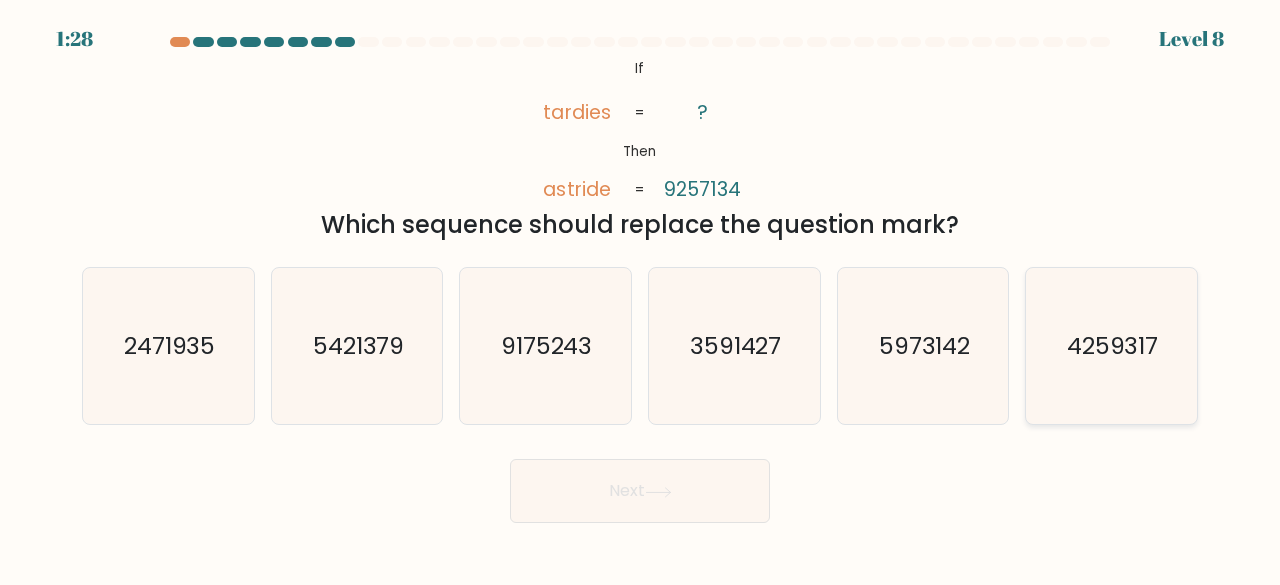 click on "4259317" 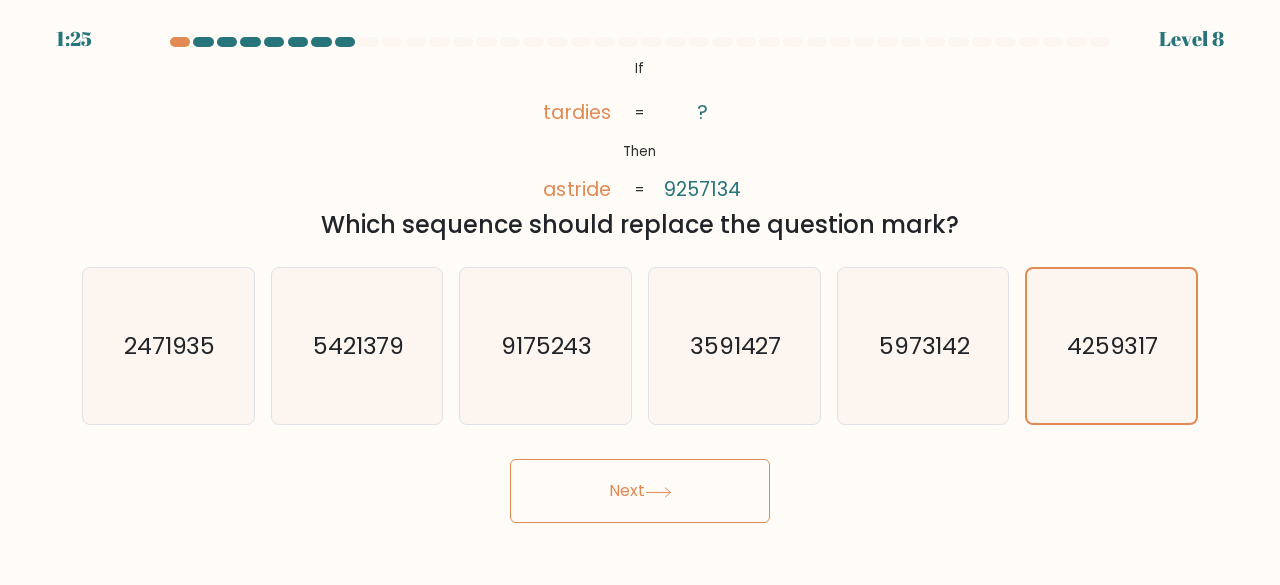 click on "Next" at bounding box center [640, 491] 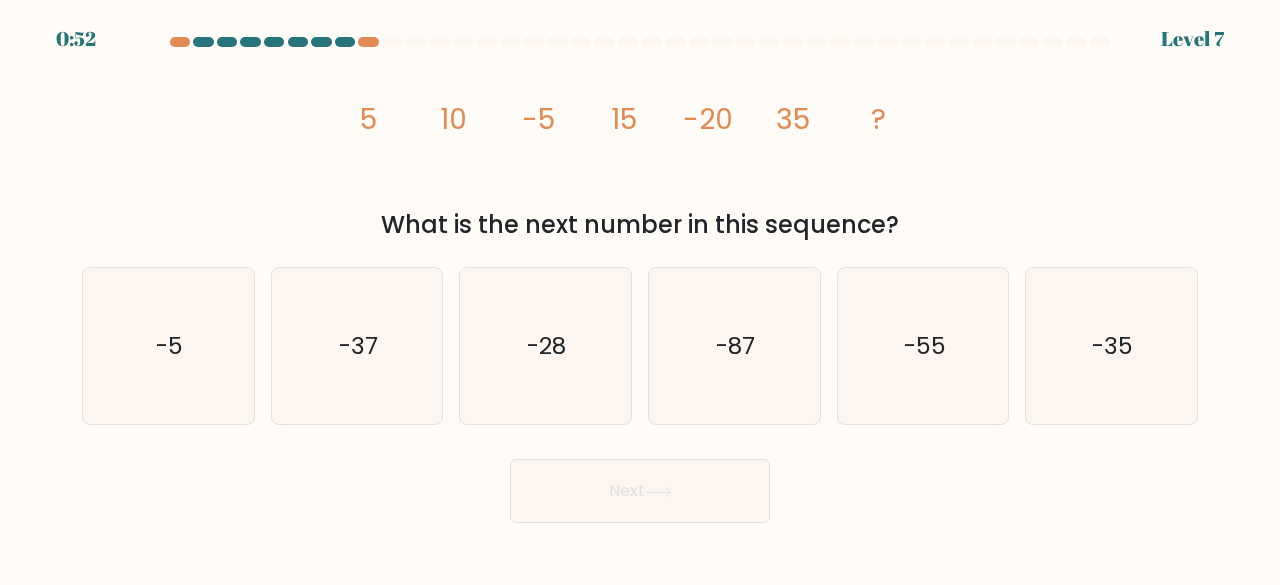 type 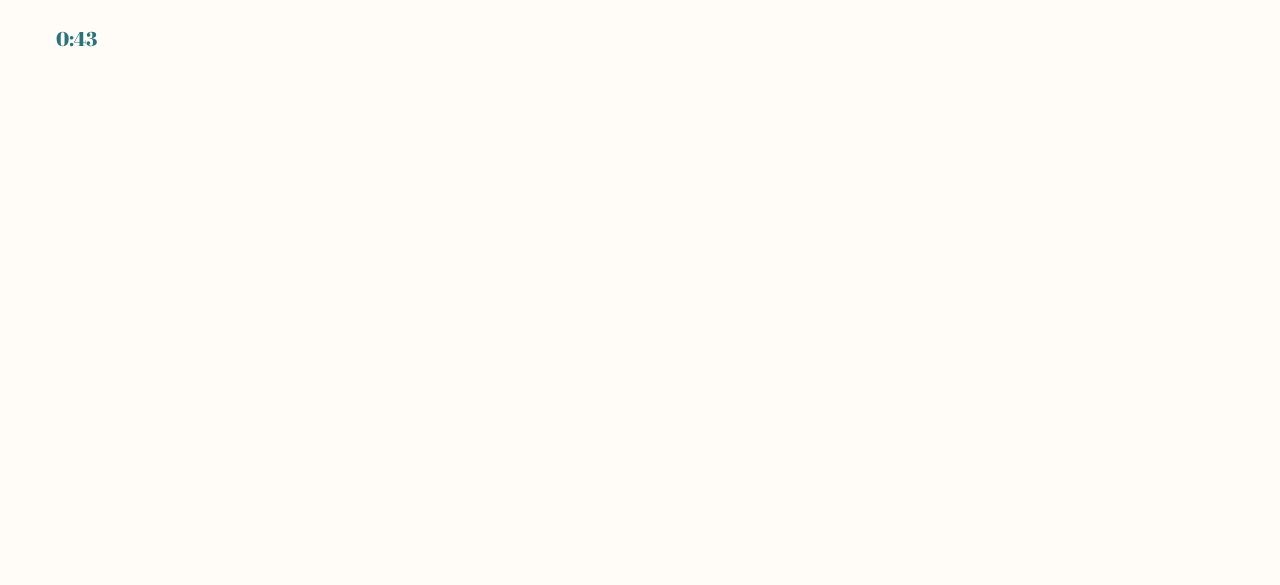 scroll, scrollTop: 0, scrollLeft: 0, axis: both 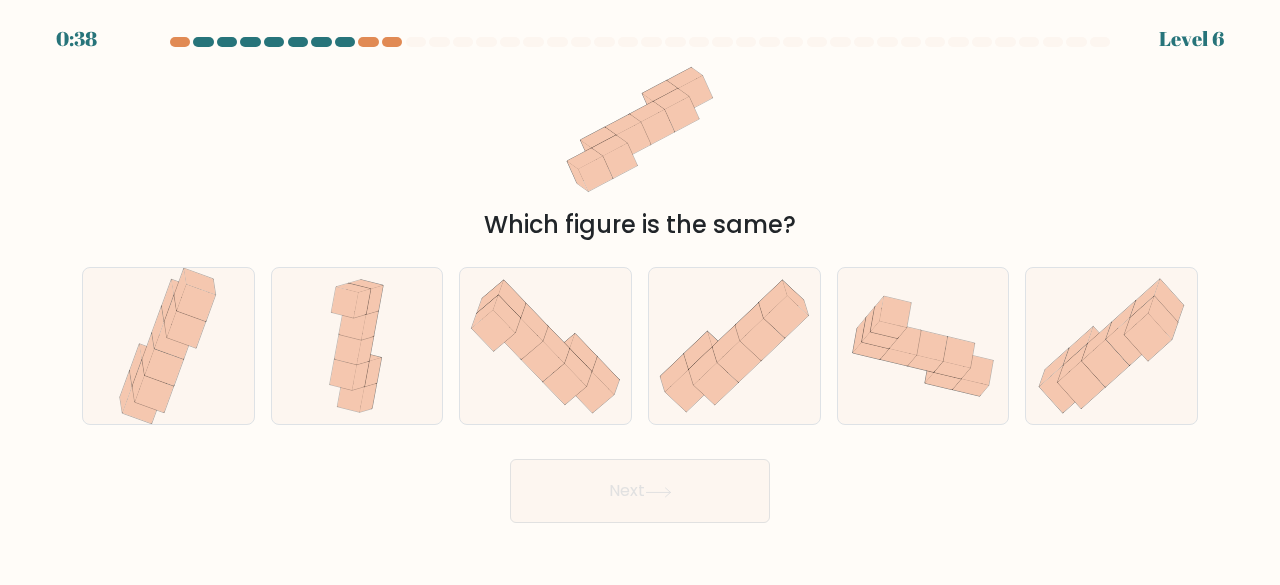 click at bounding box center [345, 42] 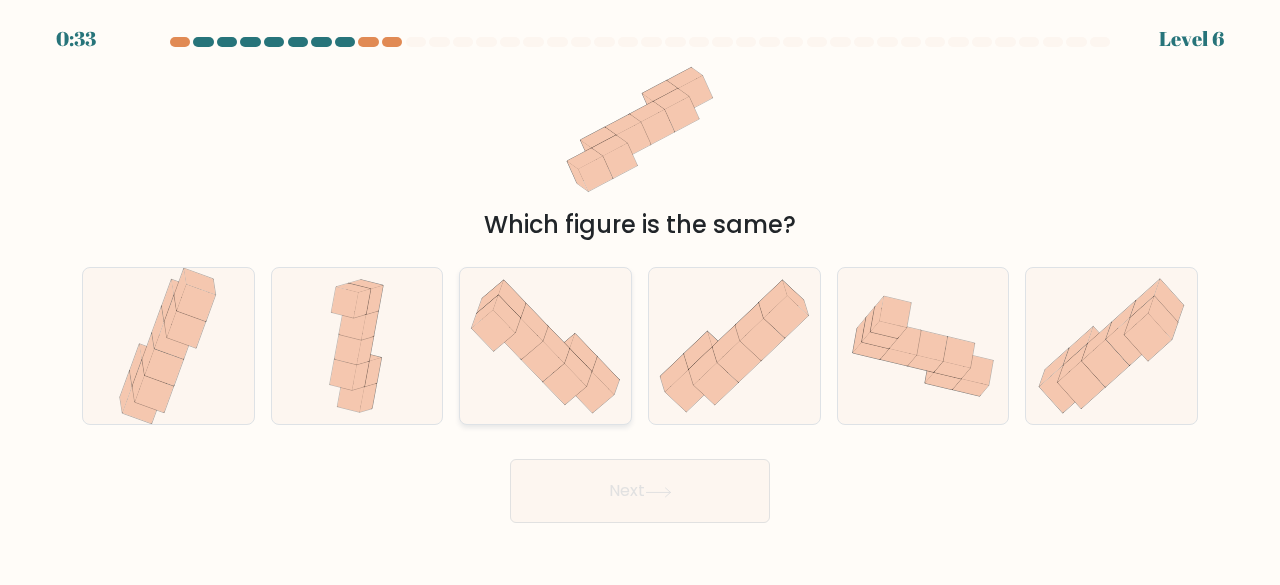 click 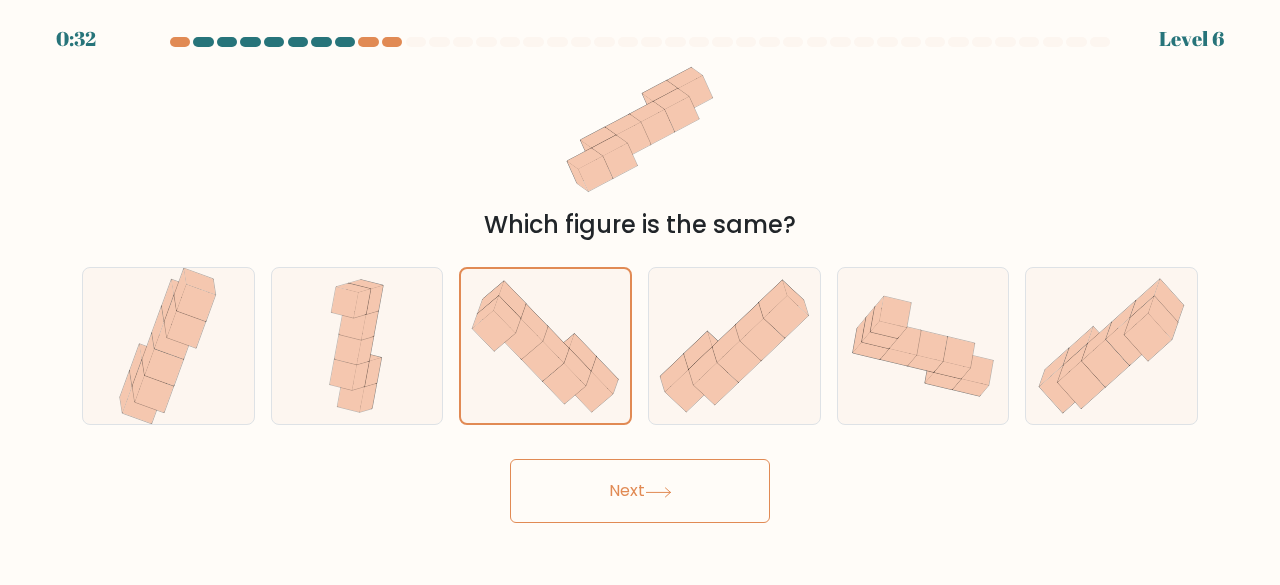 click on "Next" at bounding box center [640, 491] 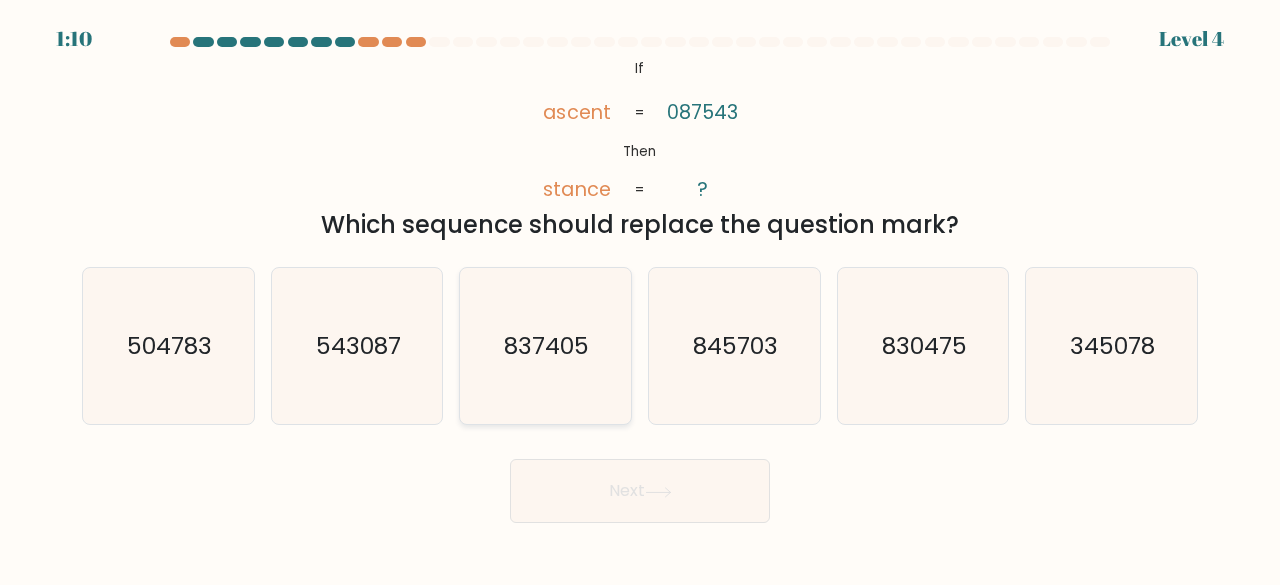 click on "837405" 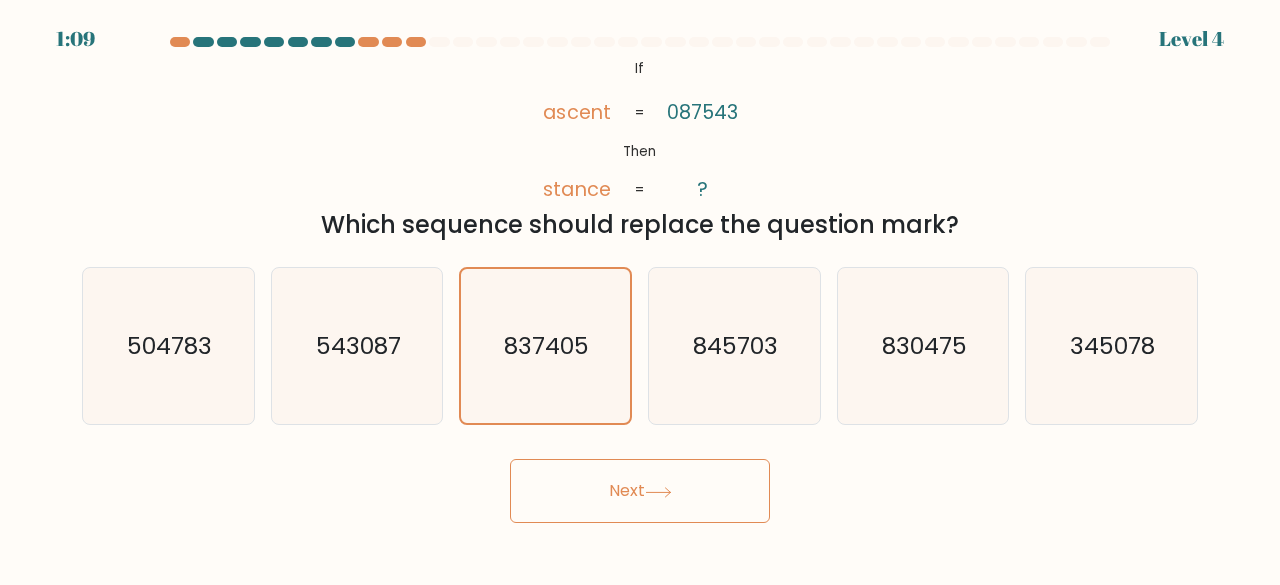 click on "Next" at bounding box center [640, 491] 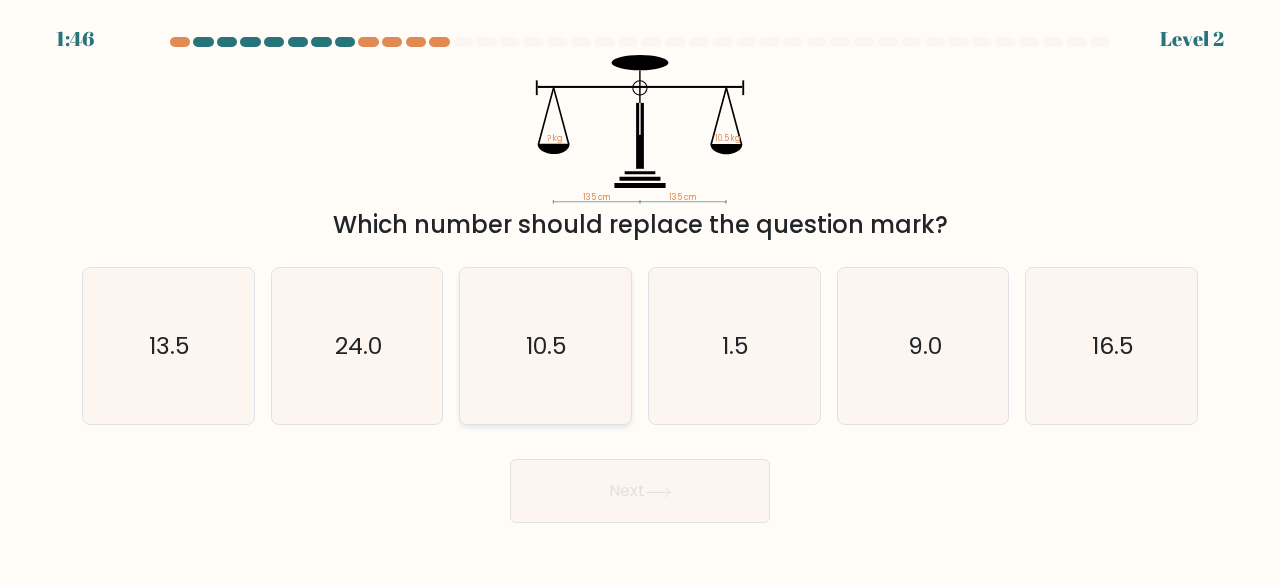 click on "10.5" 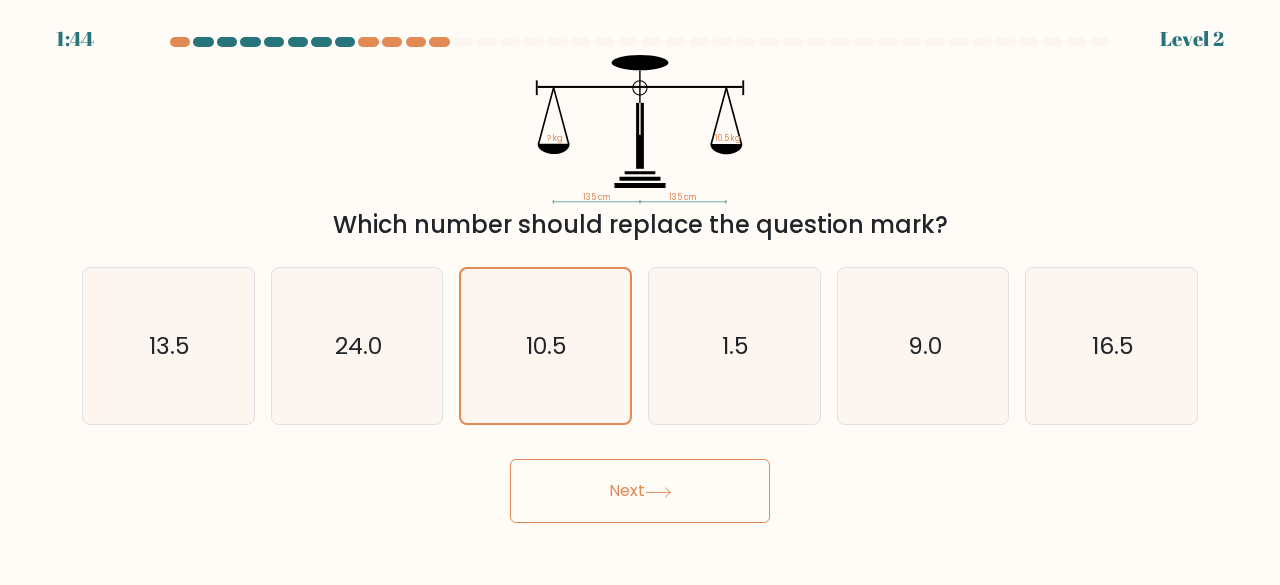 click on "Next" at bounding box center (640, 491) 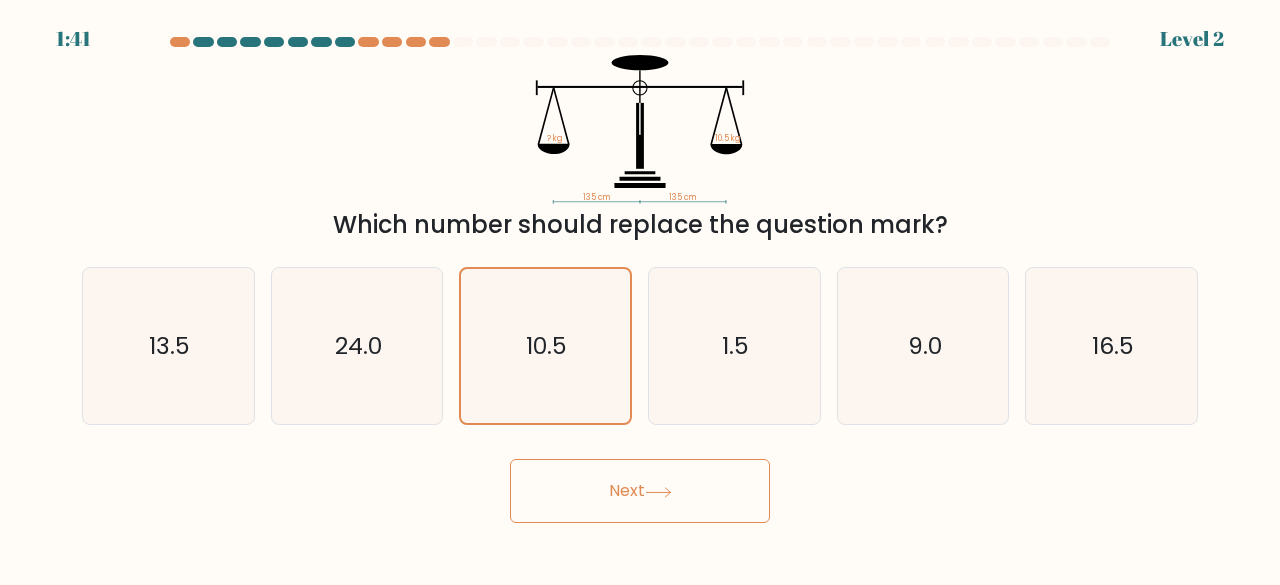 click on "Next" at bounding box center [640, 491] 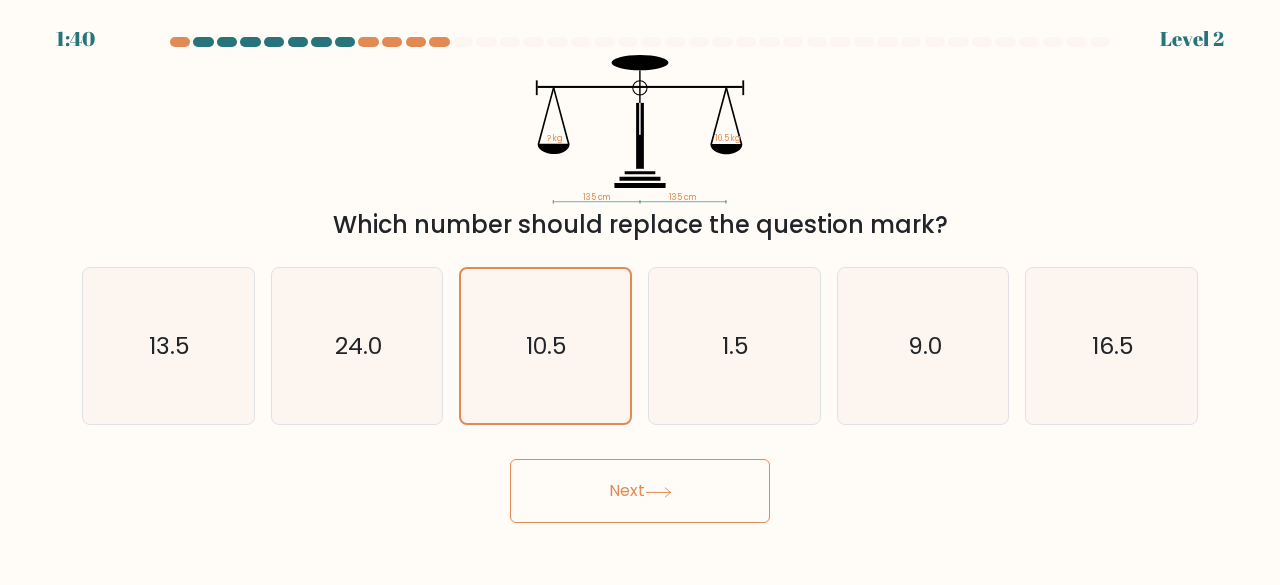 click on "Next" at bounding box center [640, 491] 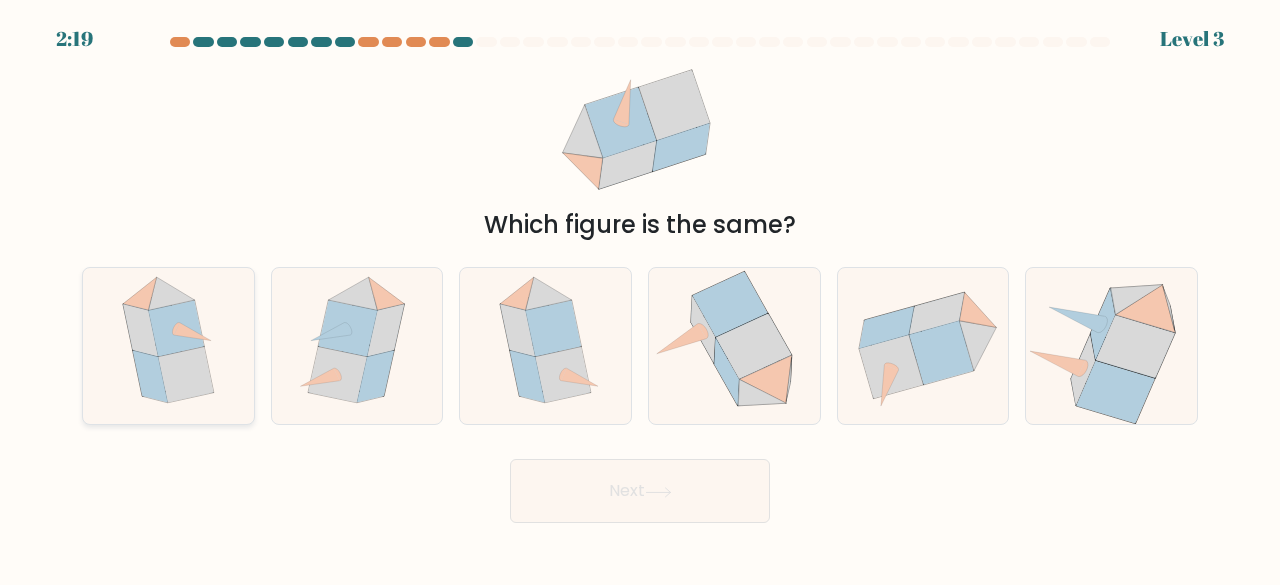 click 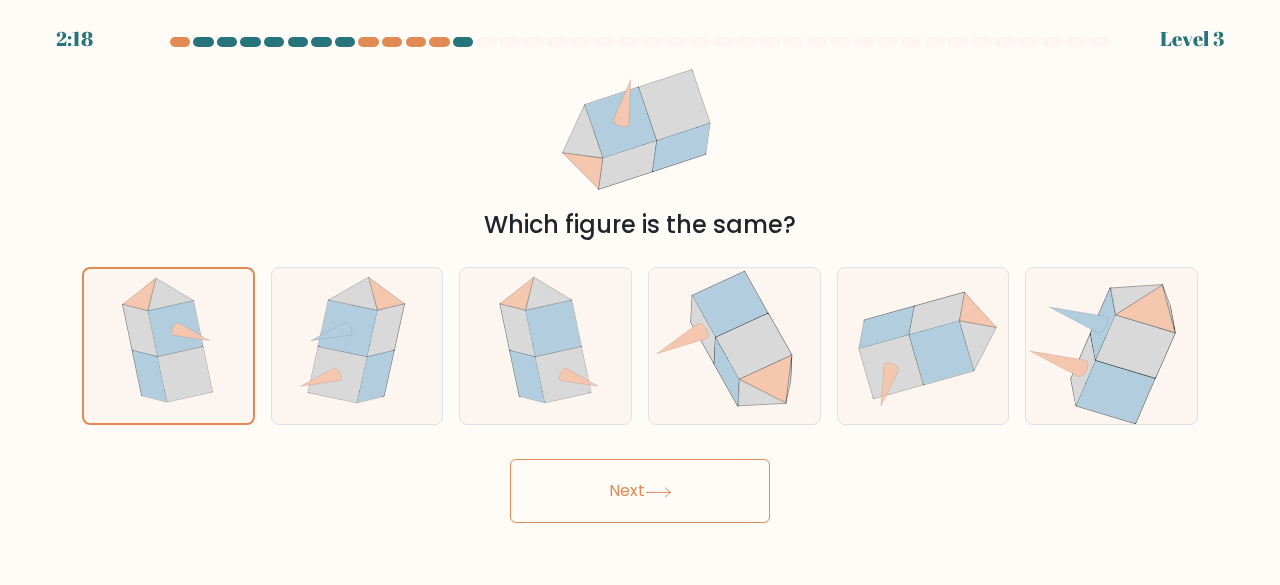 click on "Next" at bounding box center [640, 491] 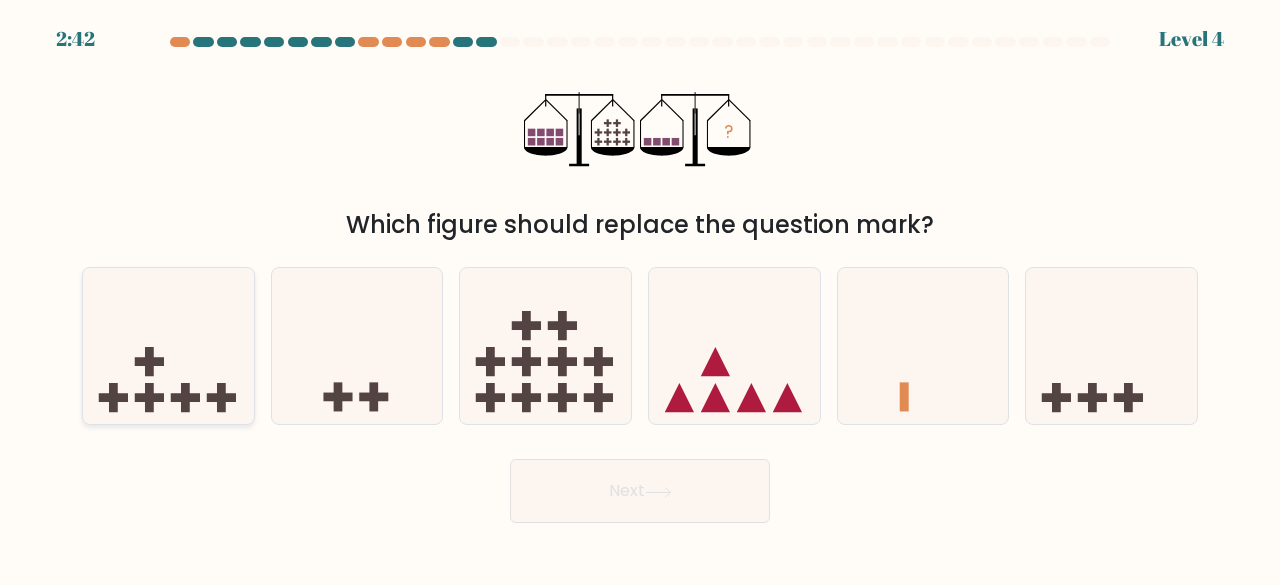 click 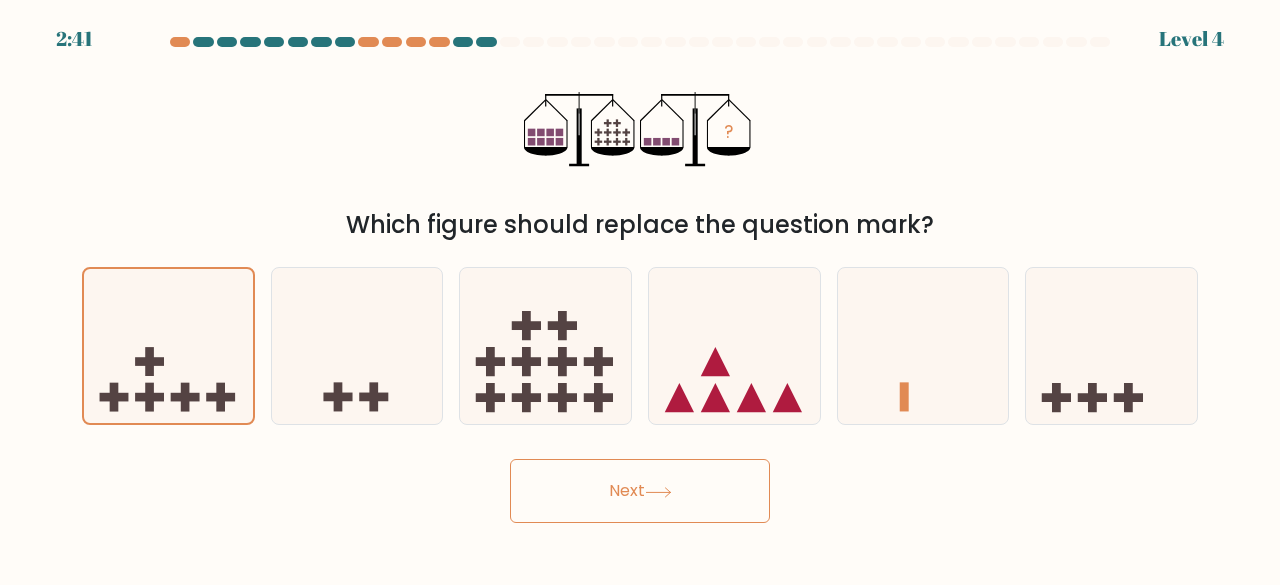 click on "Next" at bounding box center (640, 491) 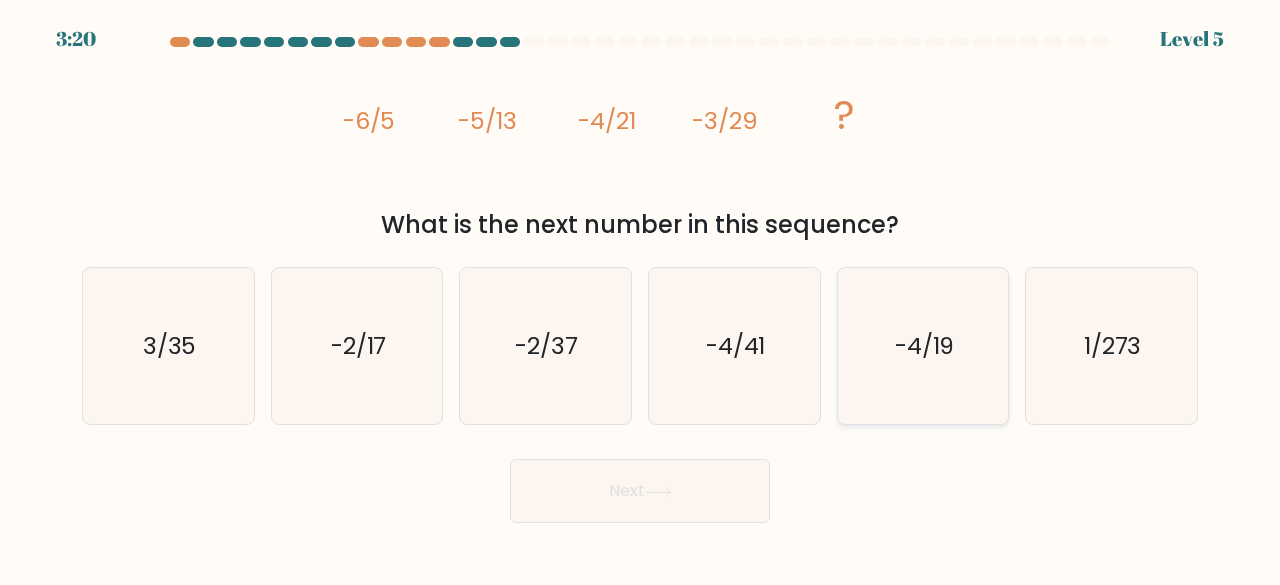 click on "-4/19" 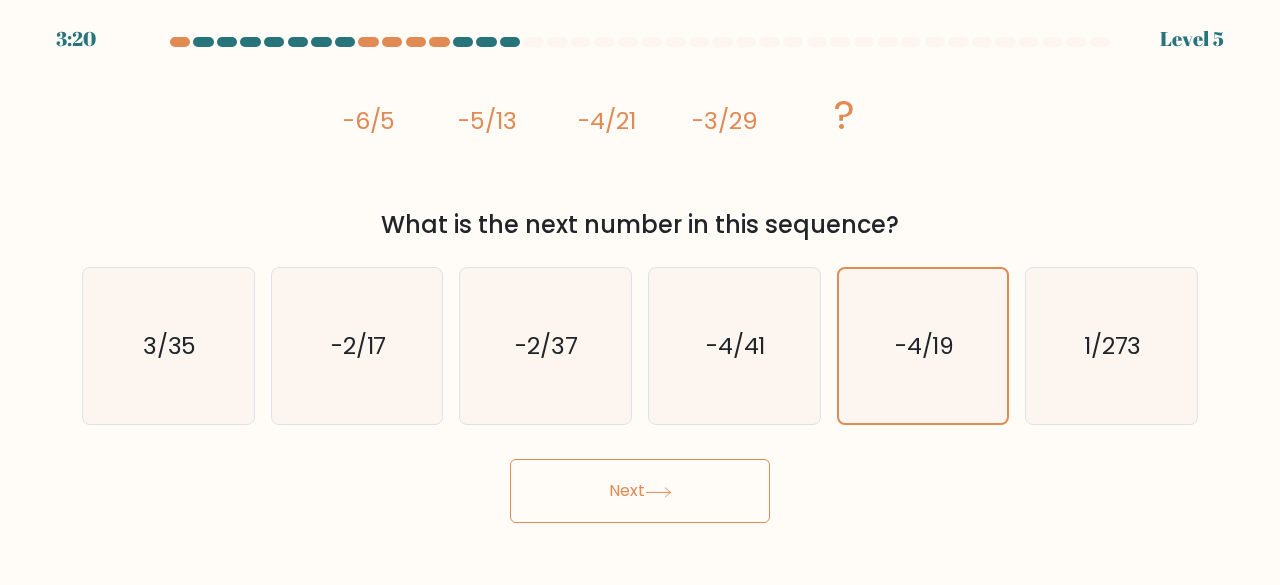 click on "Next" at bounding box center [640, 491] 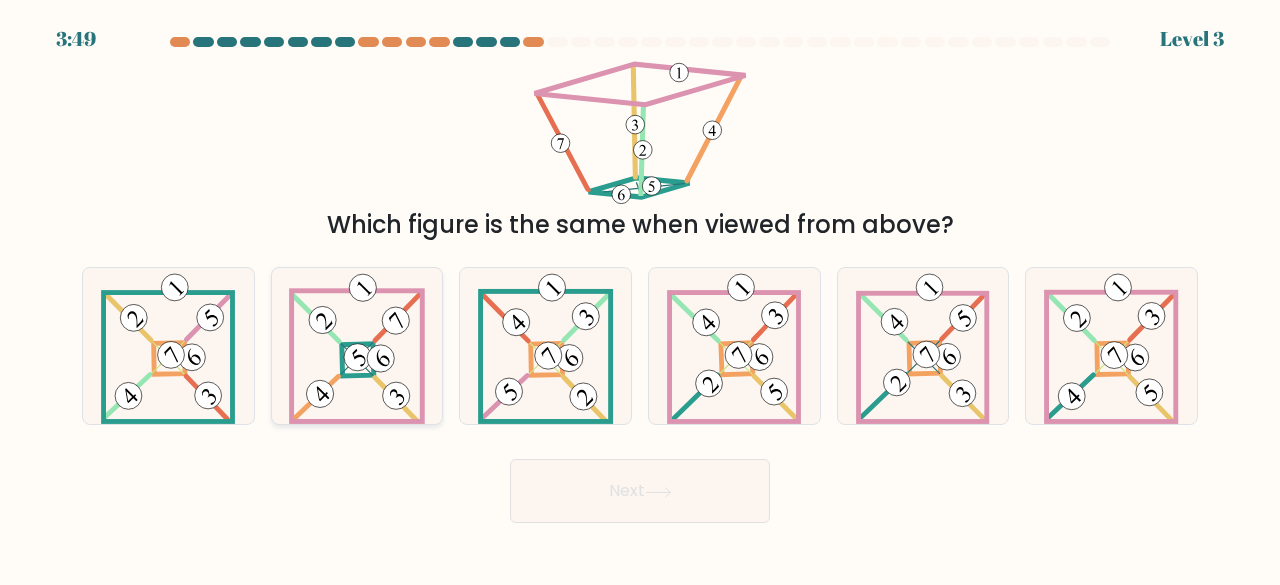 click 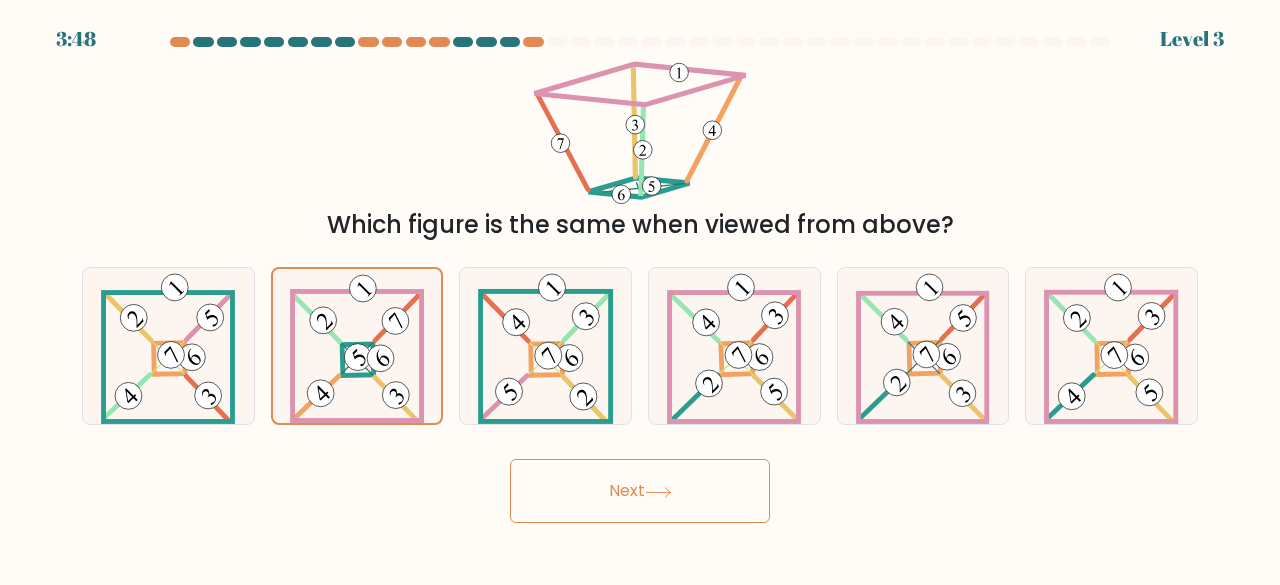 click on "Next" at bounding box center [640, 491] 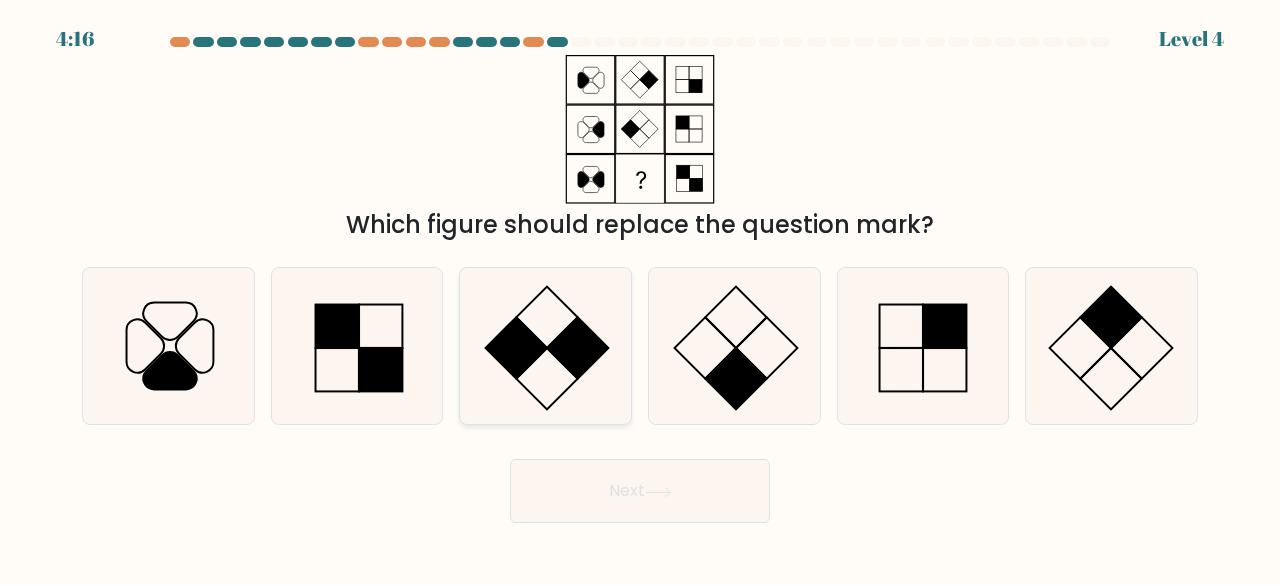 click 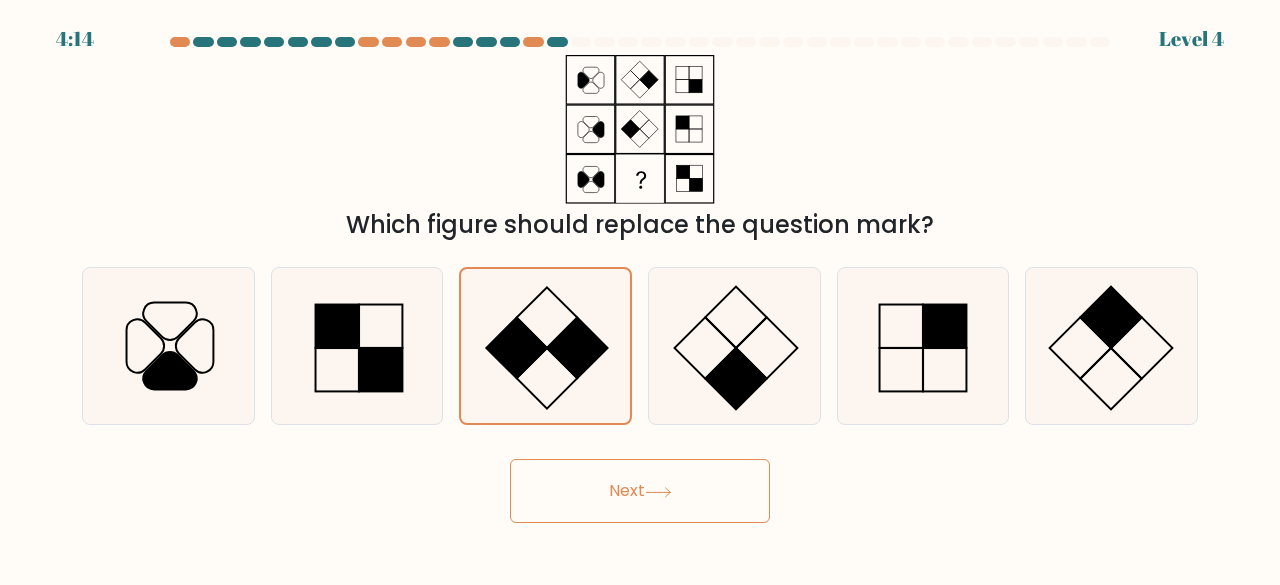 click on "Next" at bounding box center [640, 491] 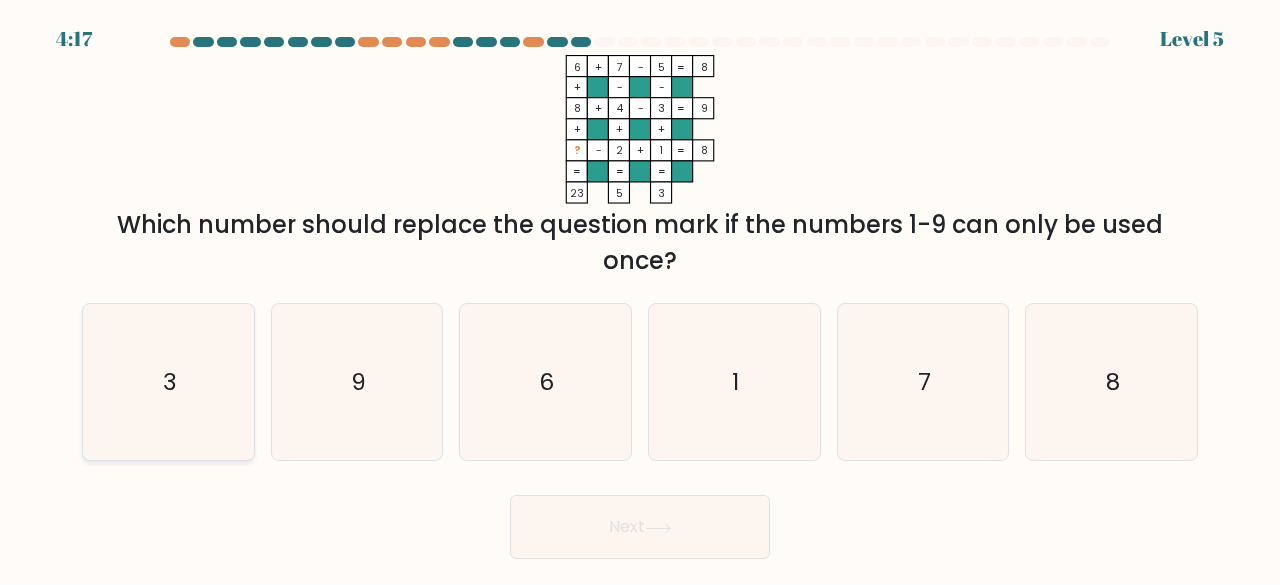 click on "3" 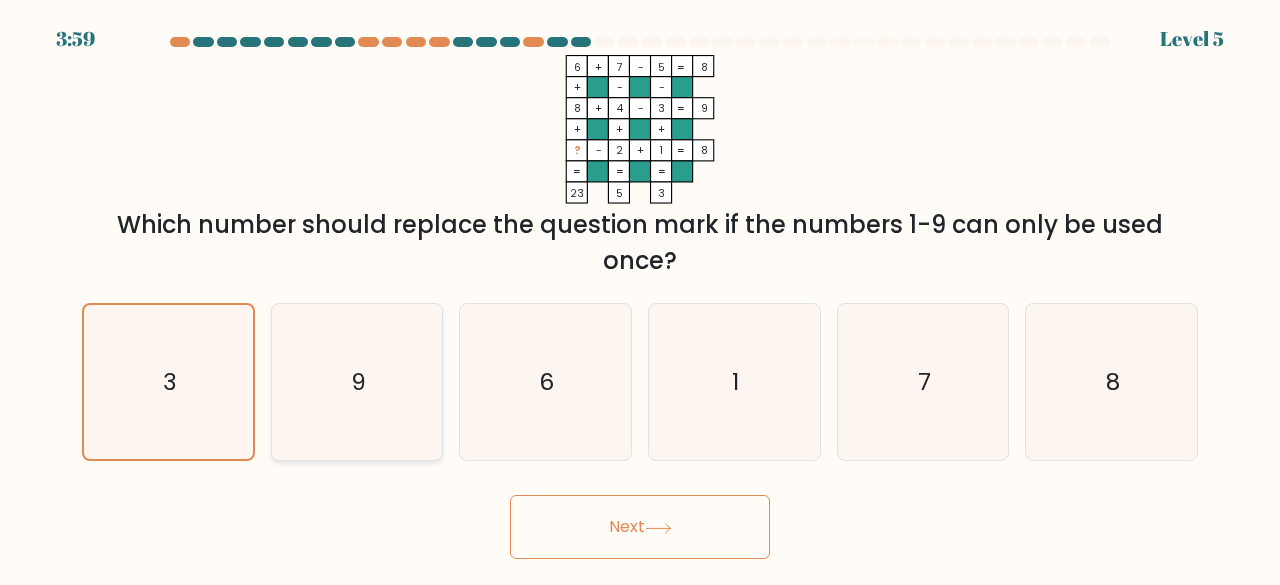 click on "9" 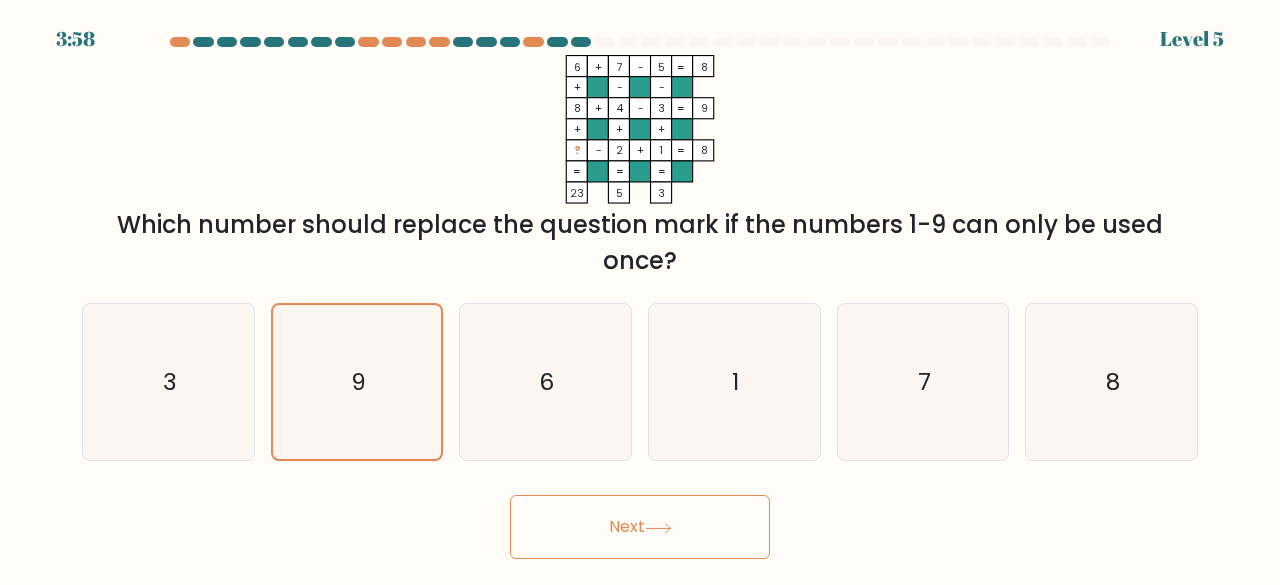 click on "Next" at bounding box center (640, 527) 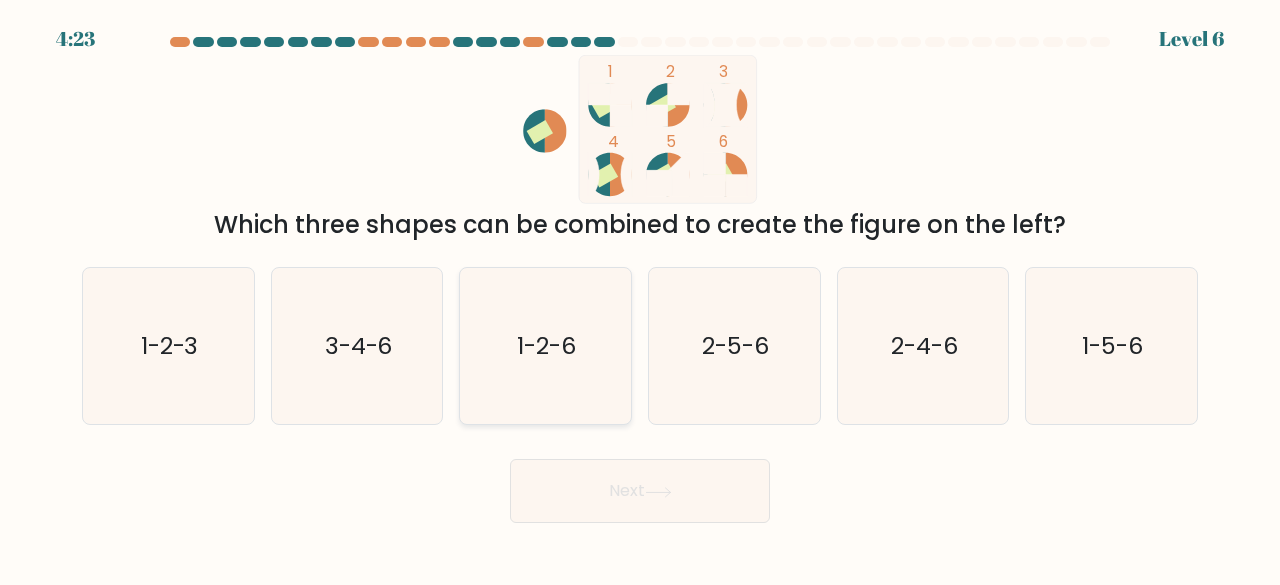 click on "1-2-6" 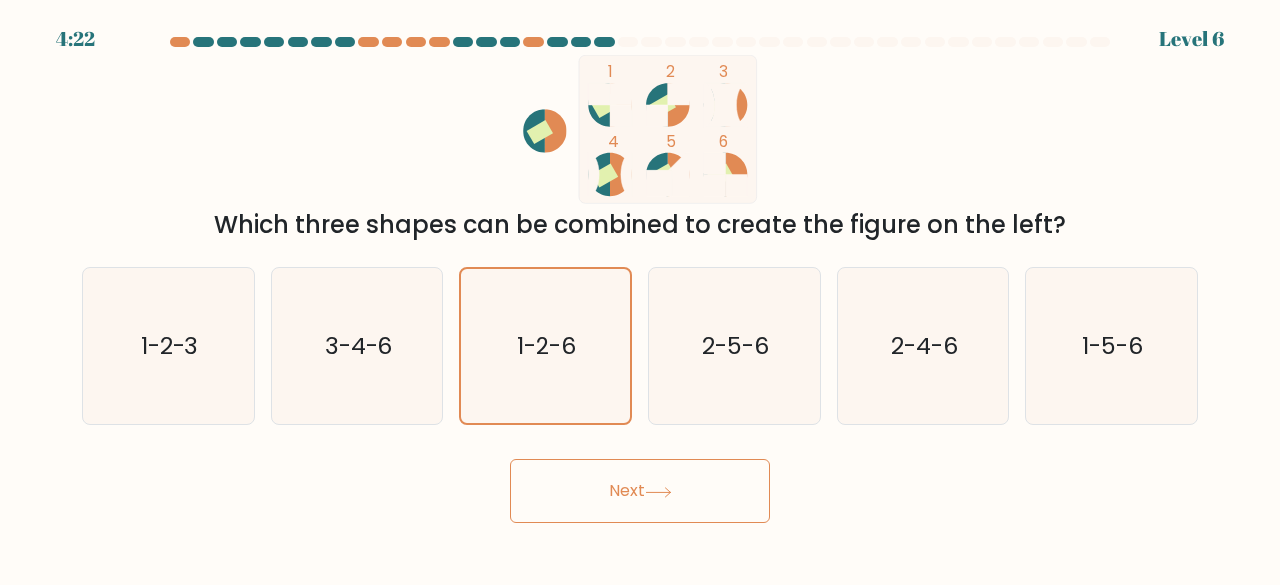 click on "Next" at bounding box center [640, 491] 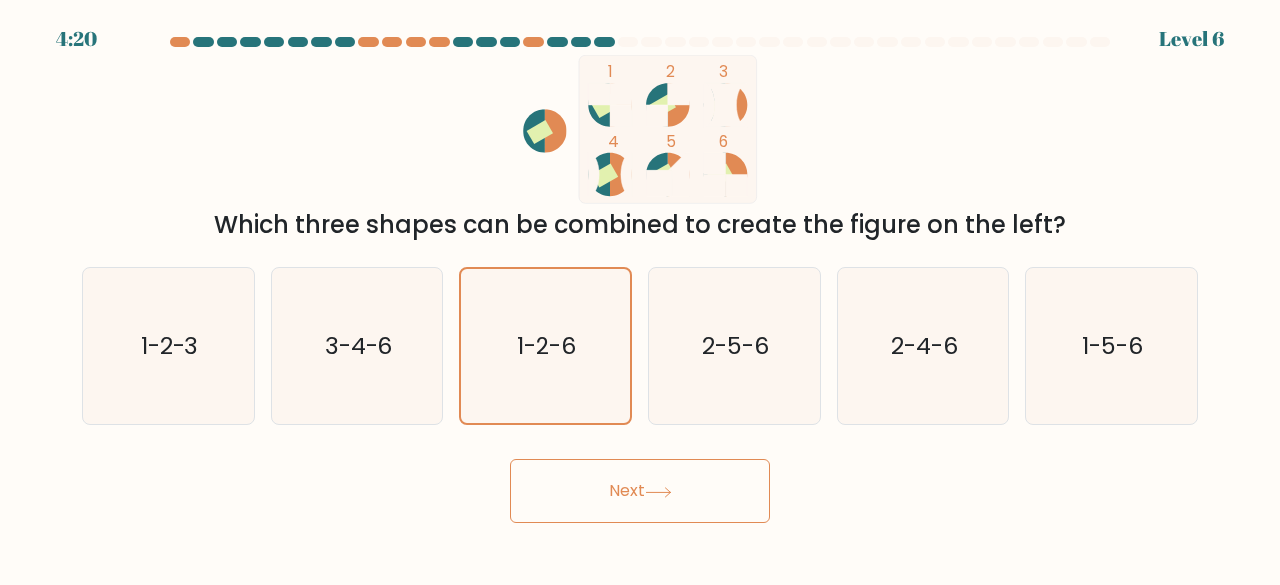 click on "Next" at bounding box center [640, 491] 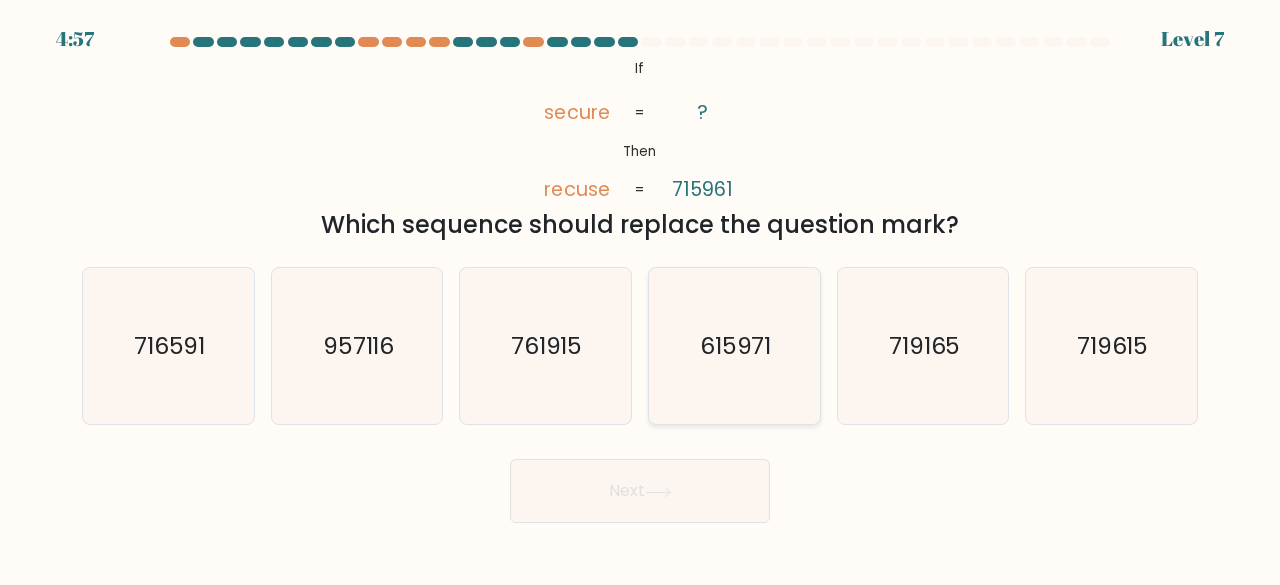 click on "615971" 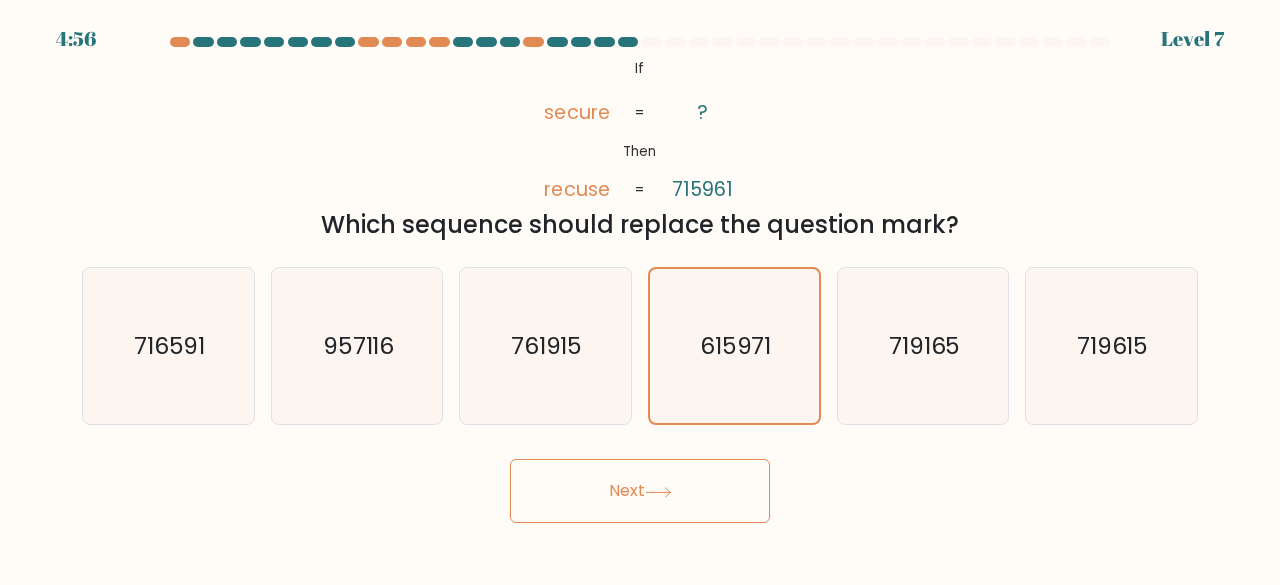 click on "Next" at bounding box center (640, 491) 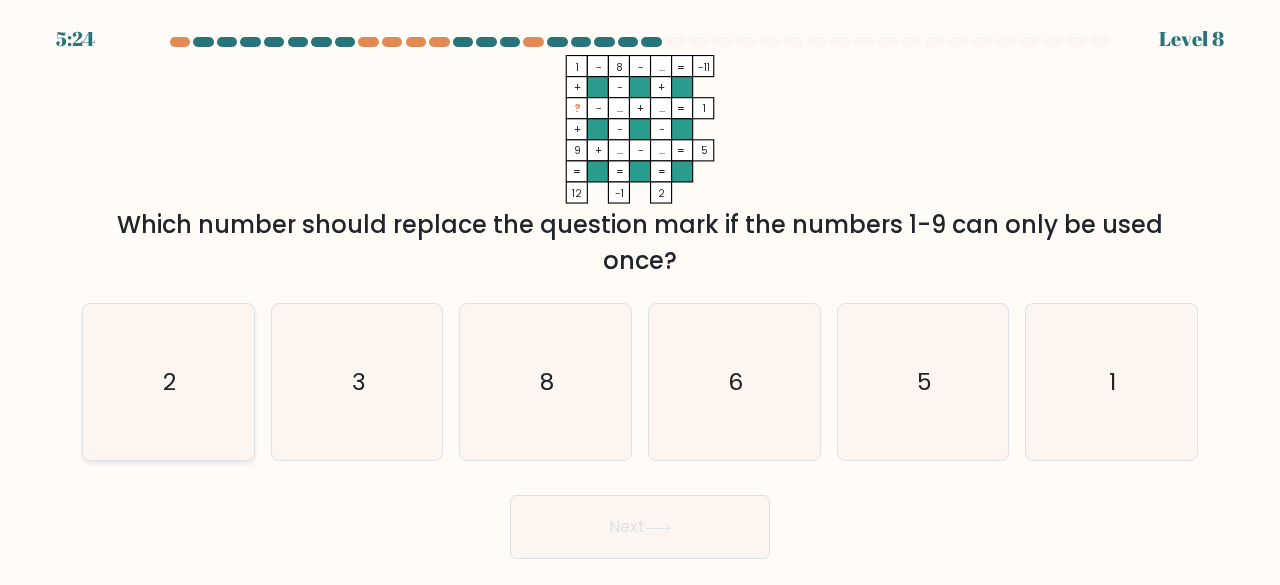 click on "2" 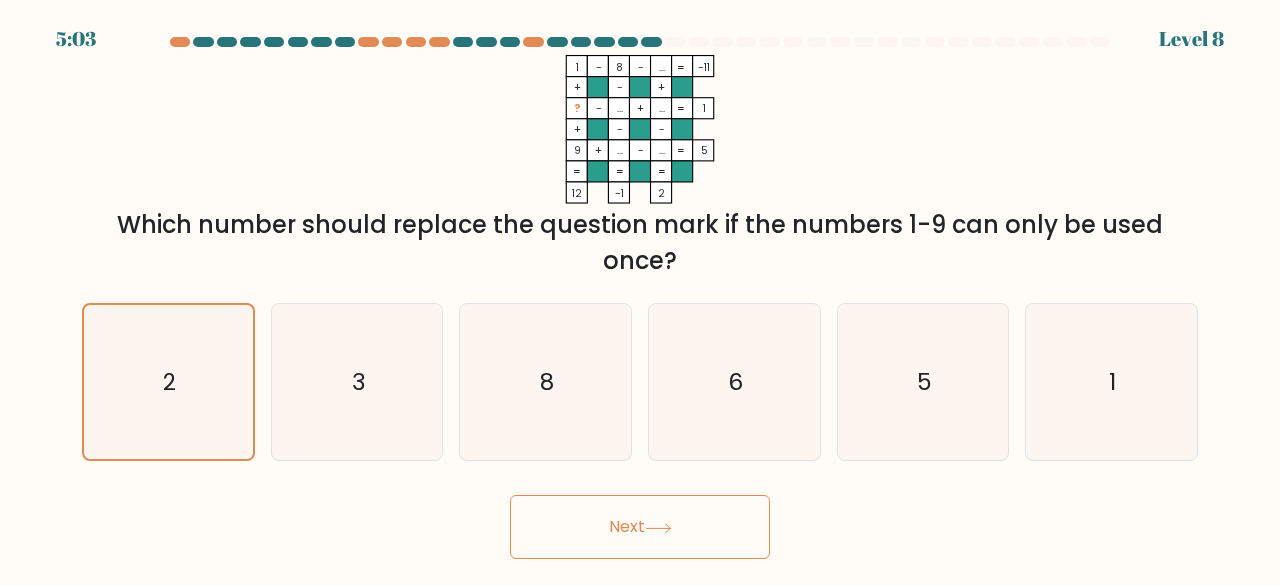click on "Next" at bounding box center (640, 527) 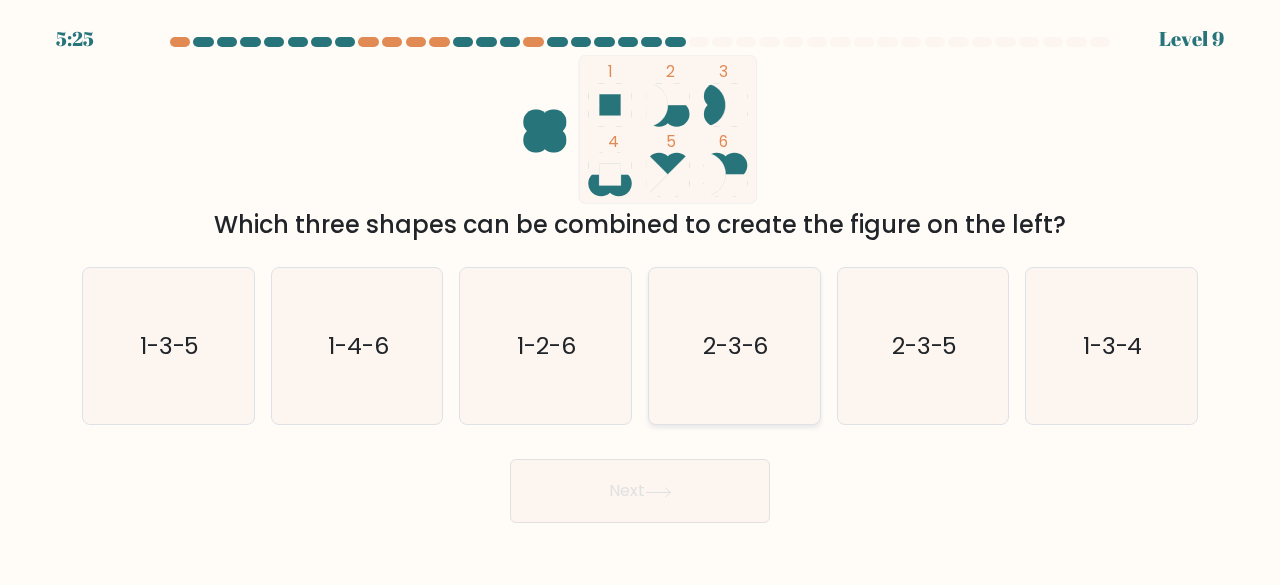 click on "2-3-6" 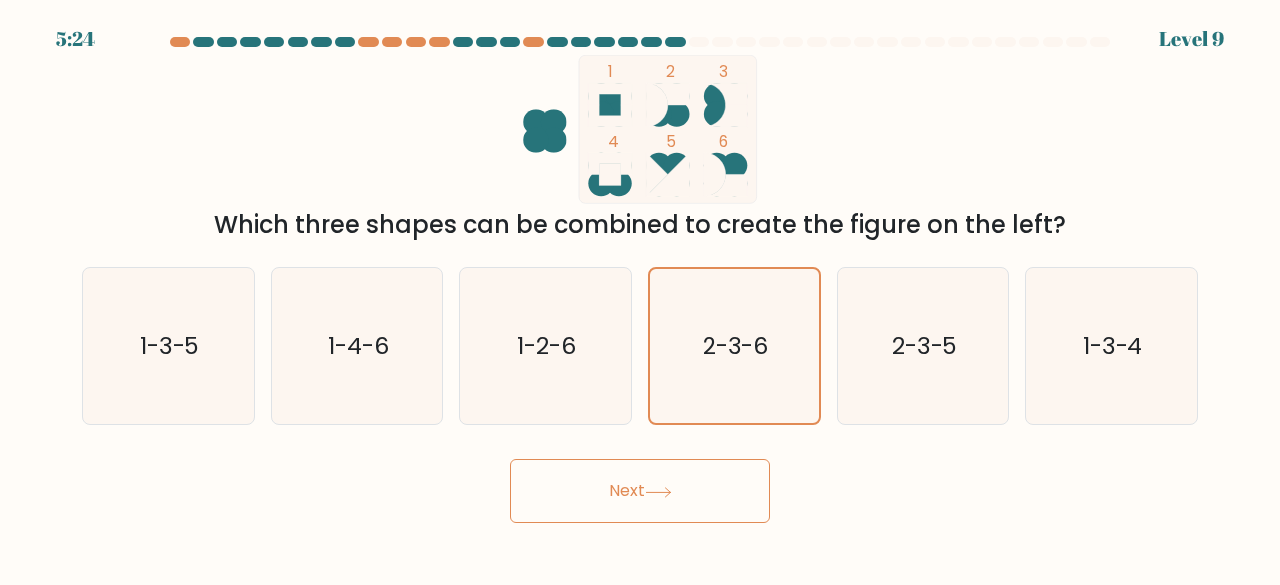 click on "Next" at bounding box center [640, 491] 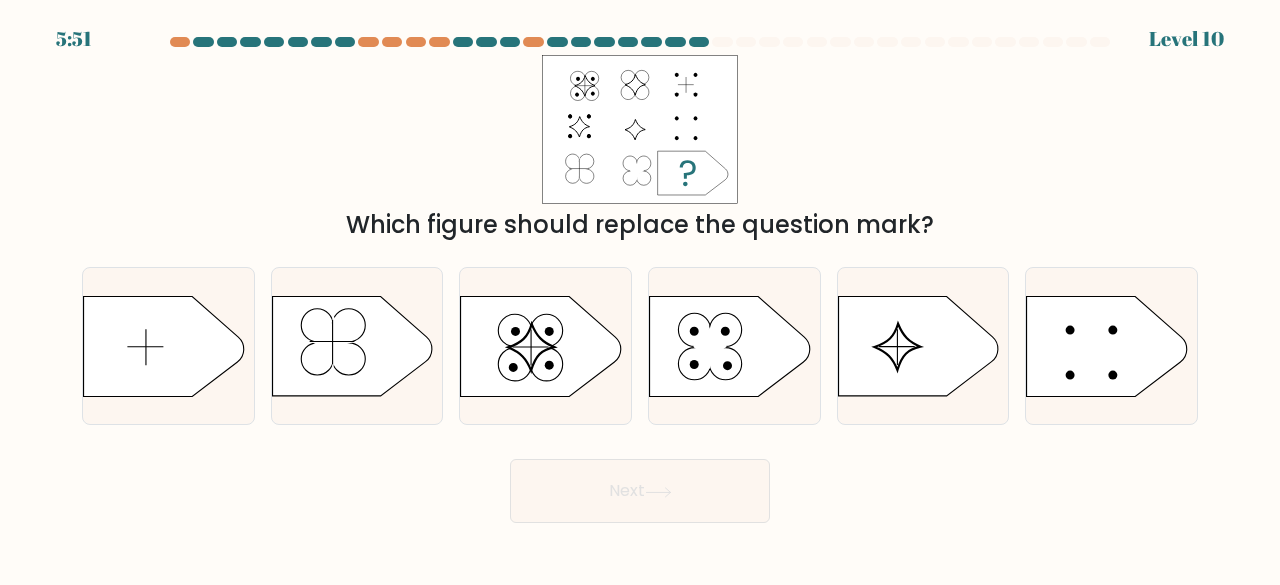 click on "b." at bounding box center (357, 346) 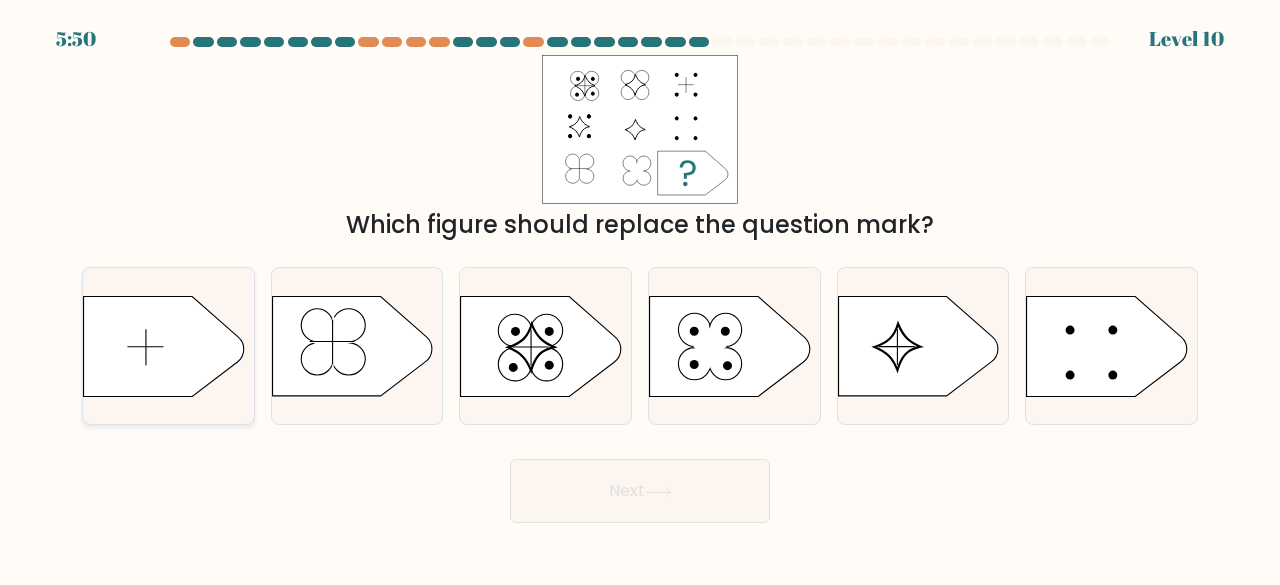 click 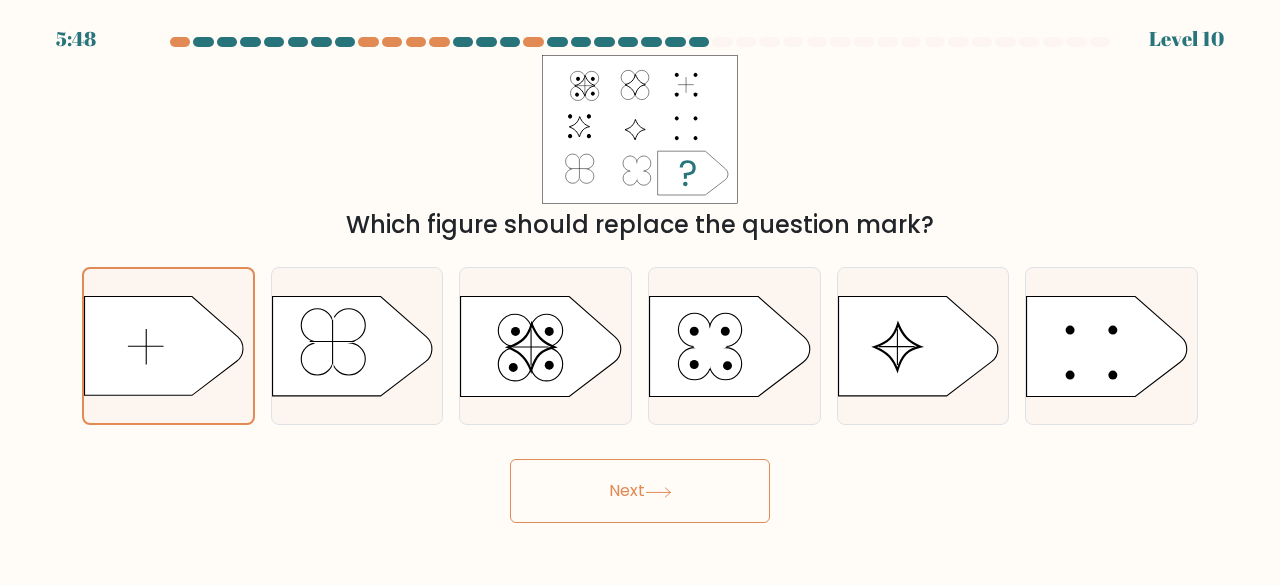 click on "Next" at bounding box center [640, 491] 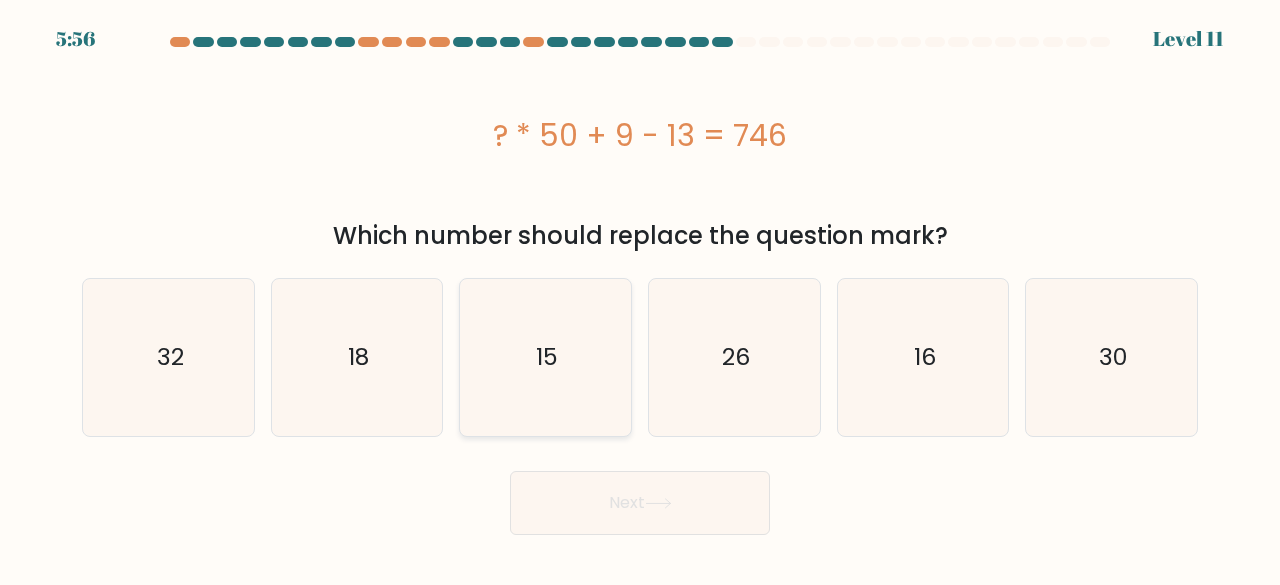 click on "15" 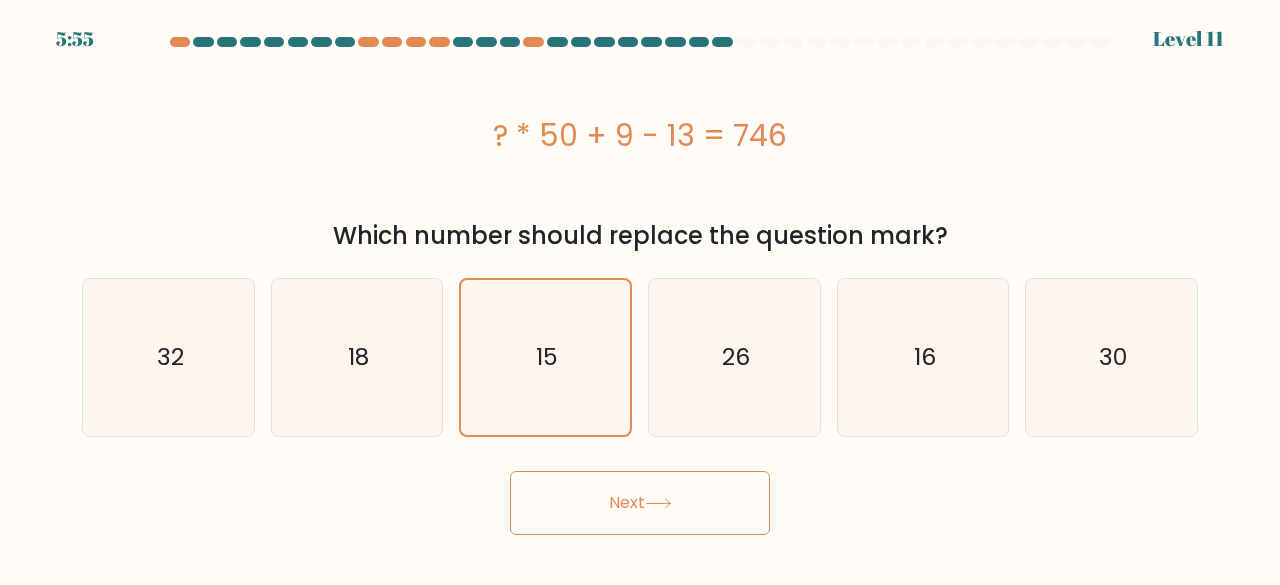 click on "Next" at bounding box center (640, 503) 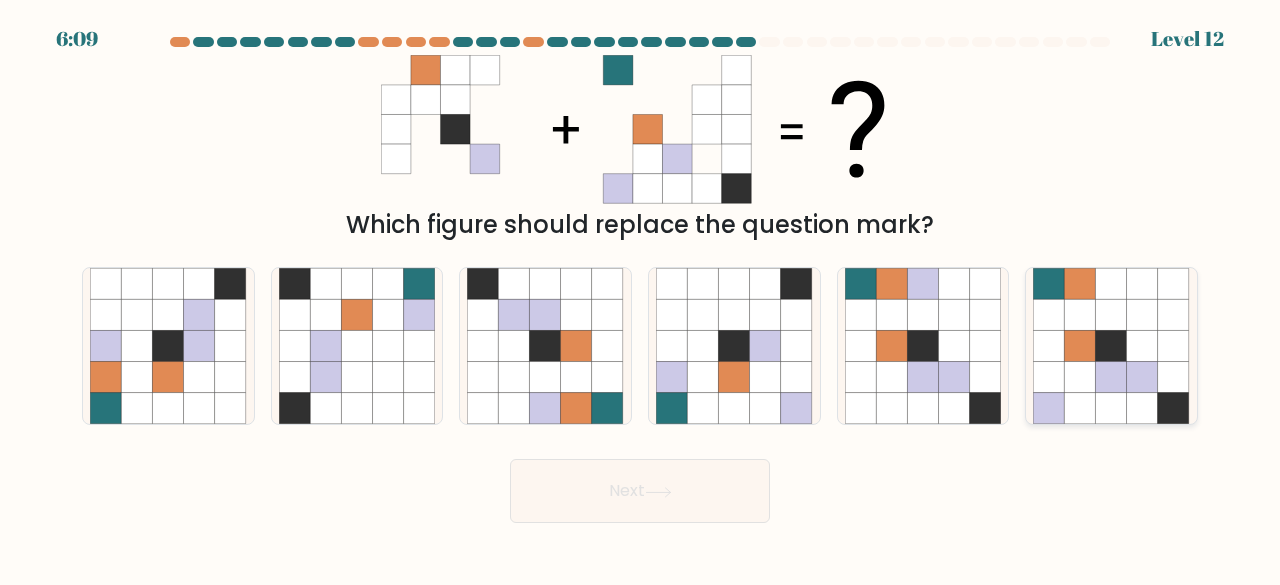 click 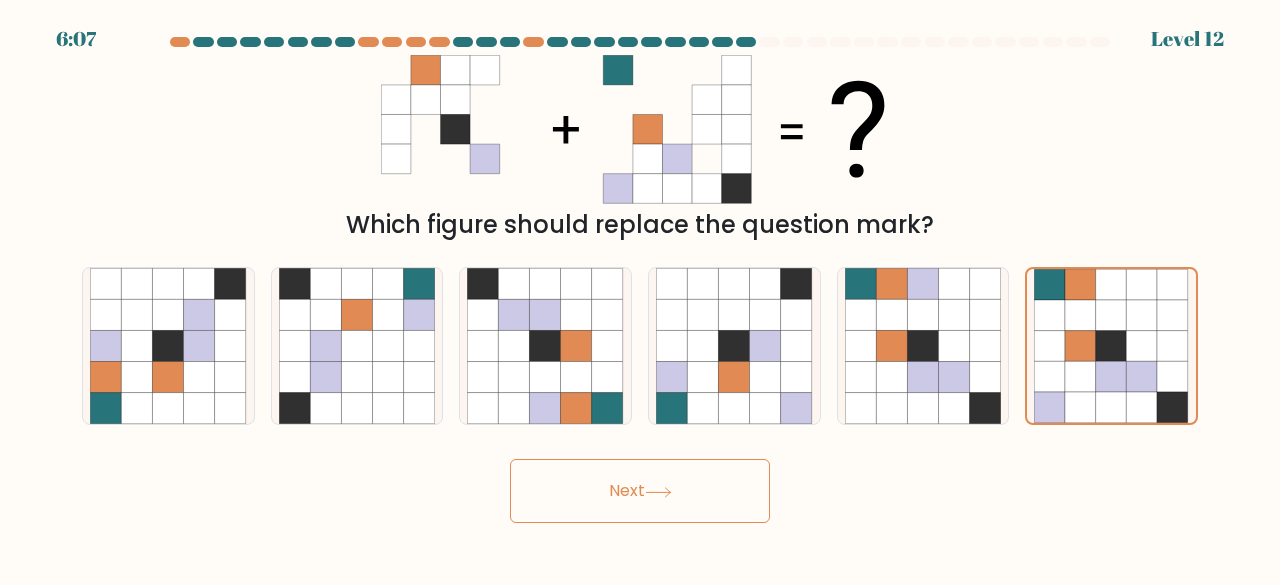 click on "Next" at bounding box center (640, 491) 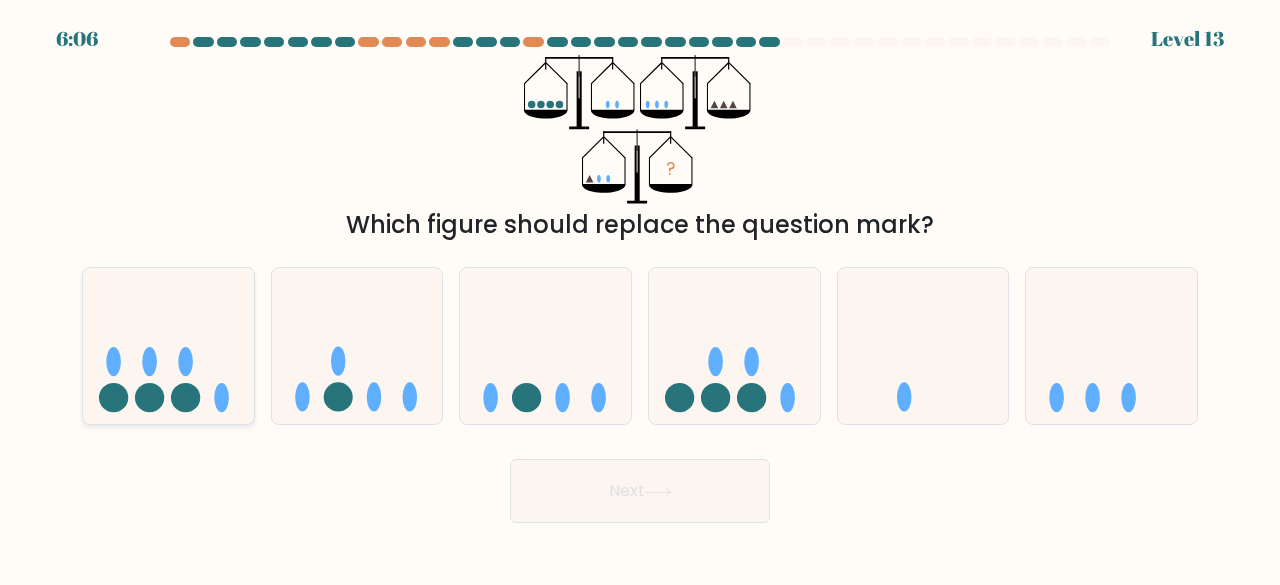 click 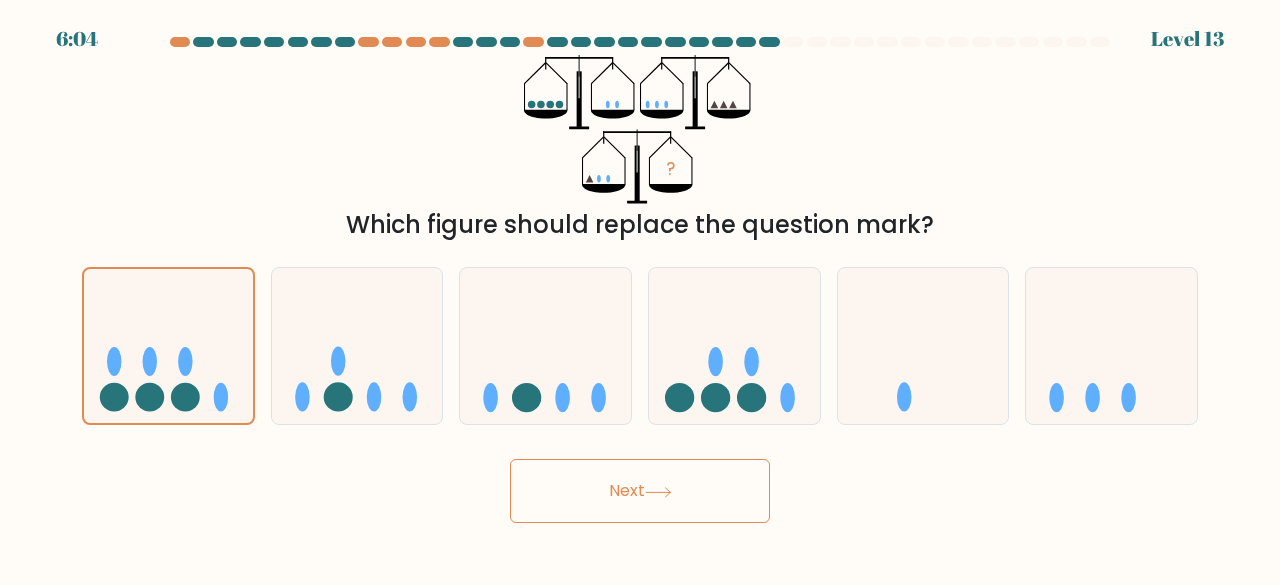 click on "Next" at bounding box center (640, 491) 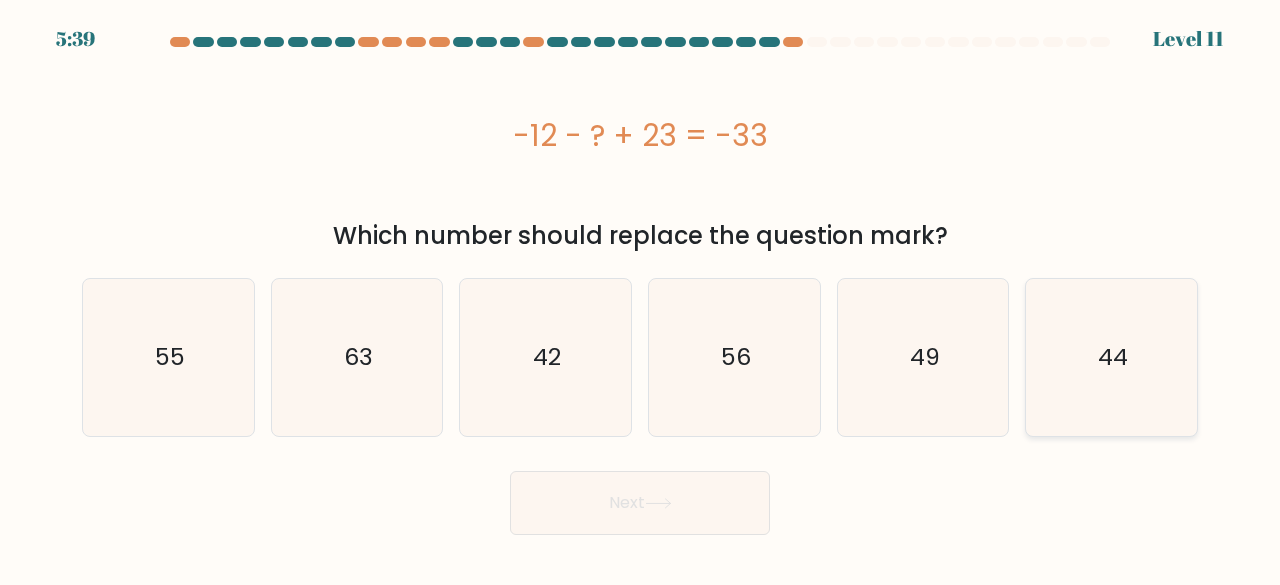 click on "44" 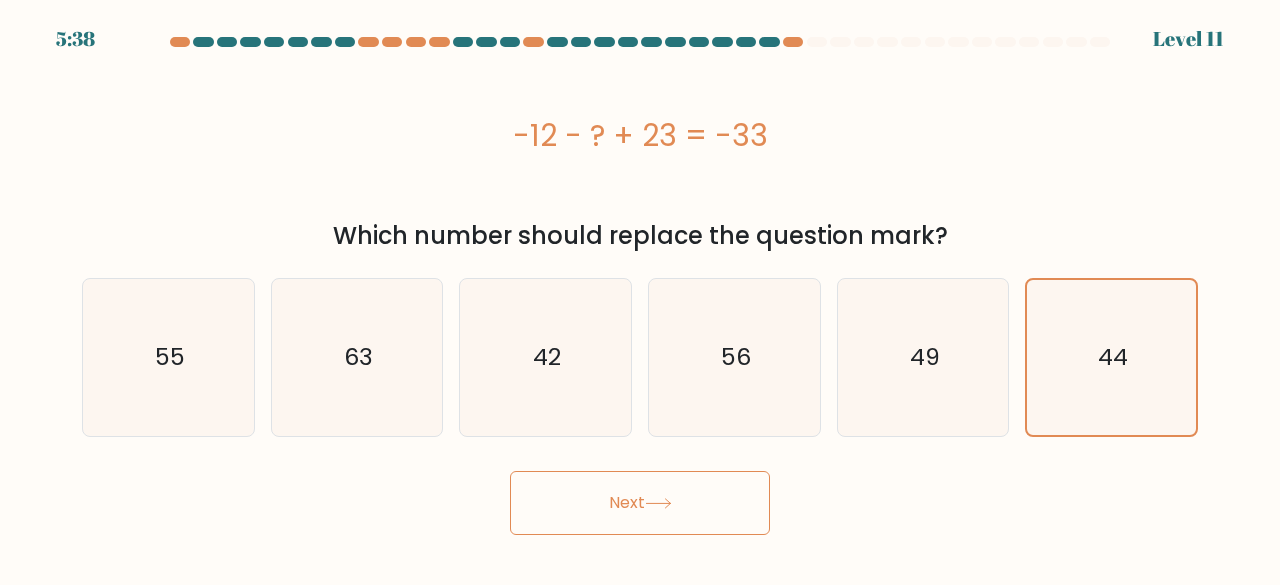 click on "Next" at bounding box center [640, 503] 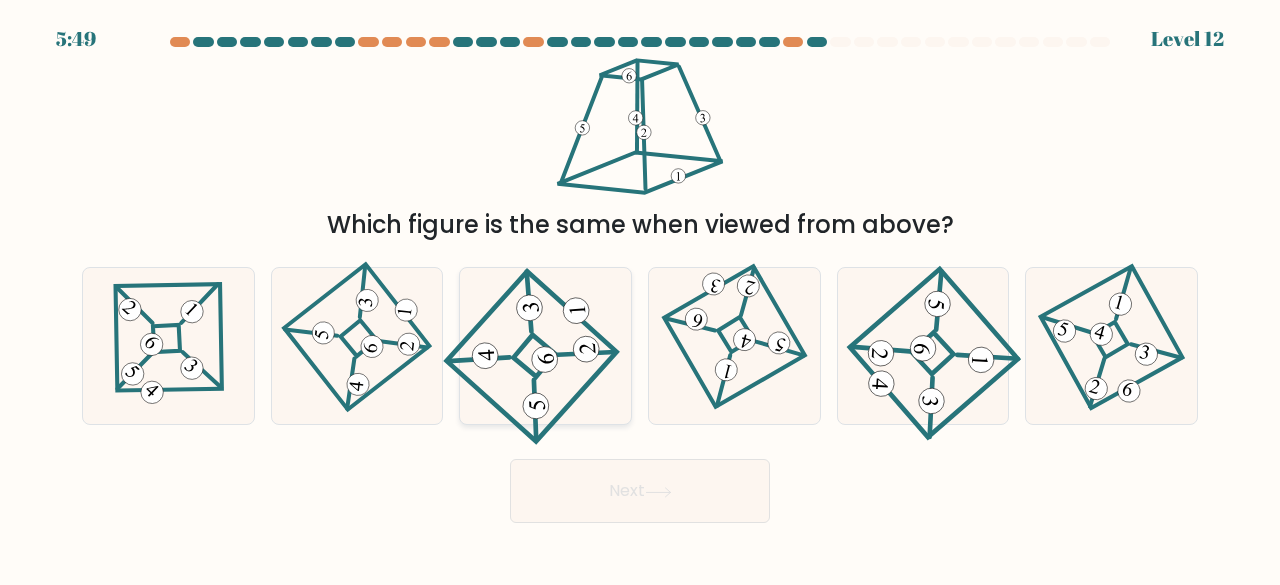 click 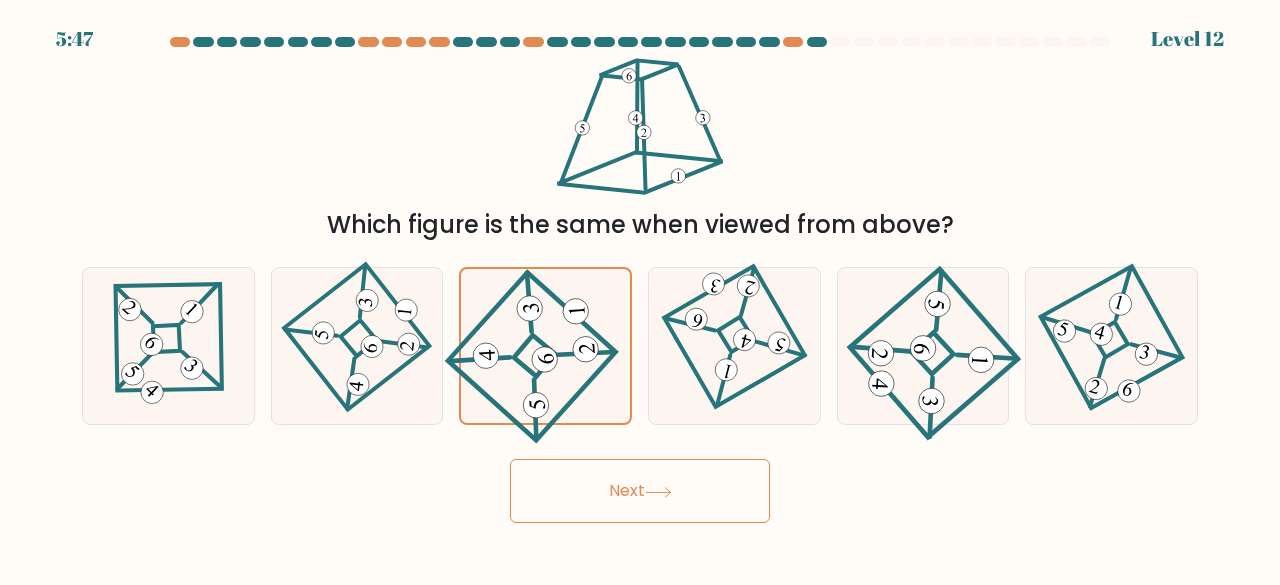 click 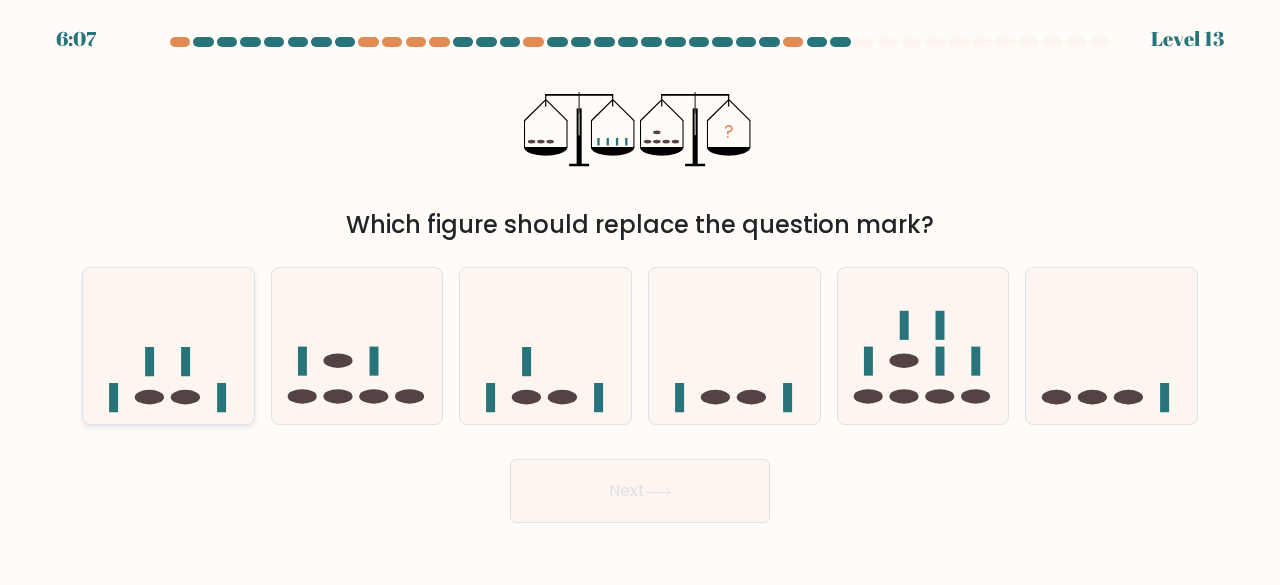 click 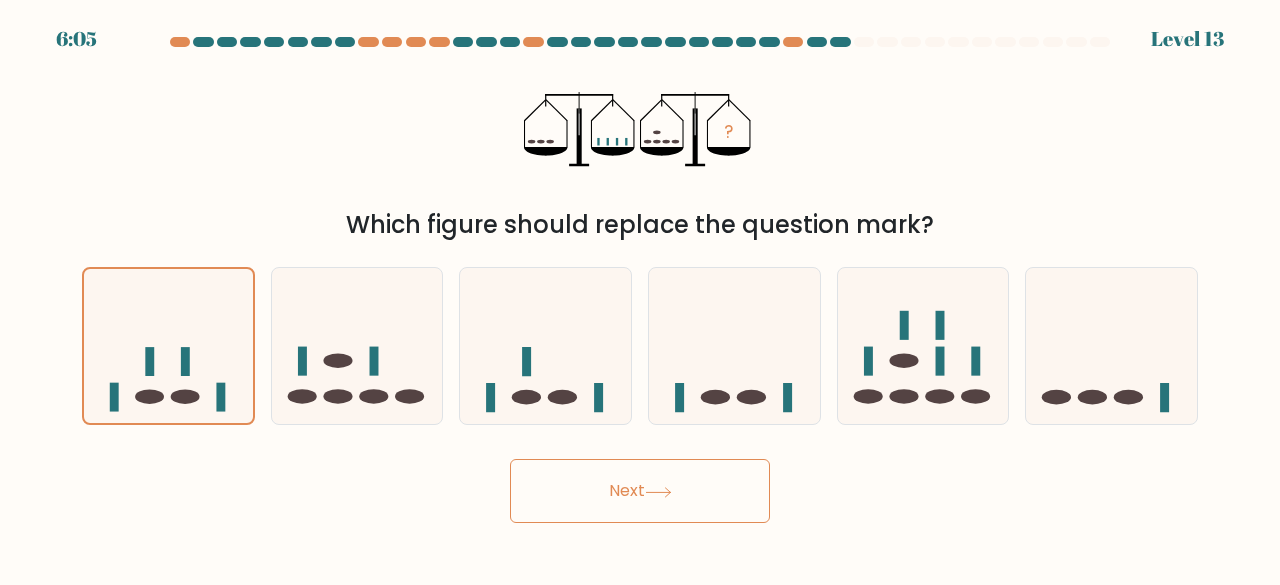click on "Next" at bounding box center [640, 491] 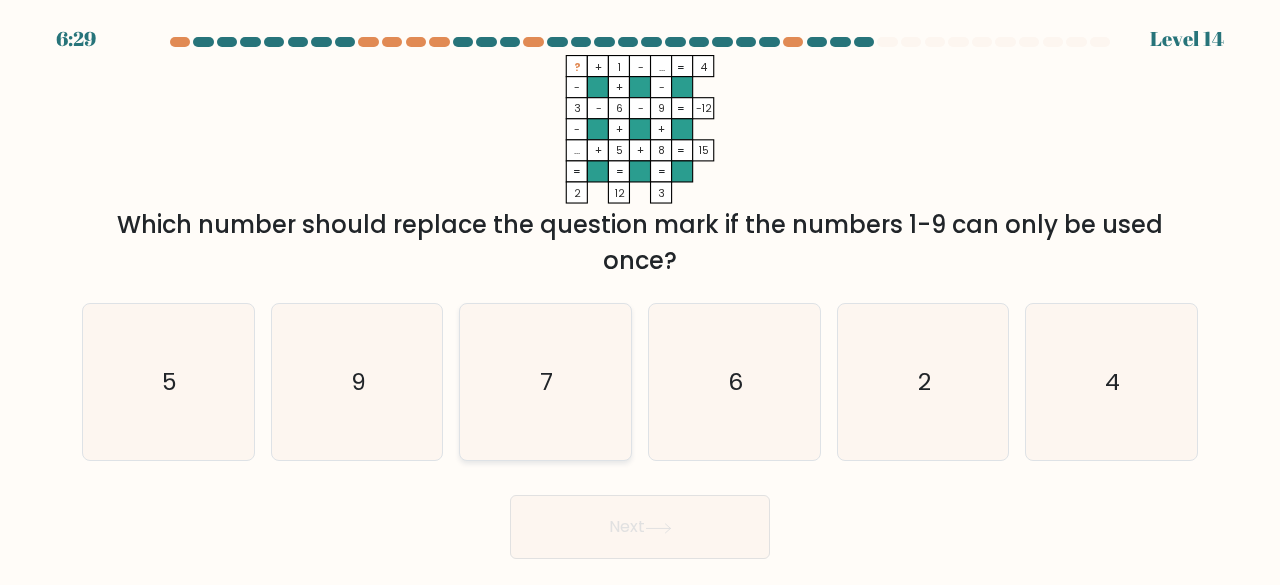 click on "7" 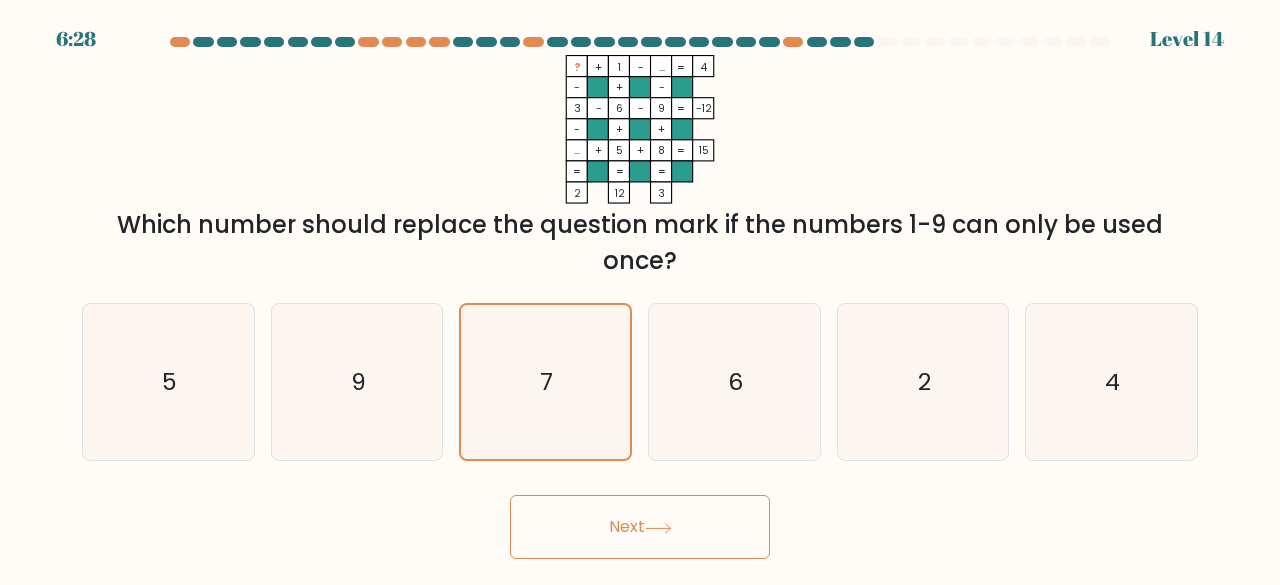 click on "Next" at bounding box center (640, 527) 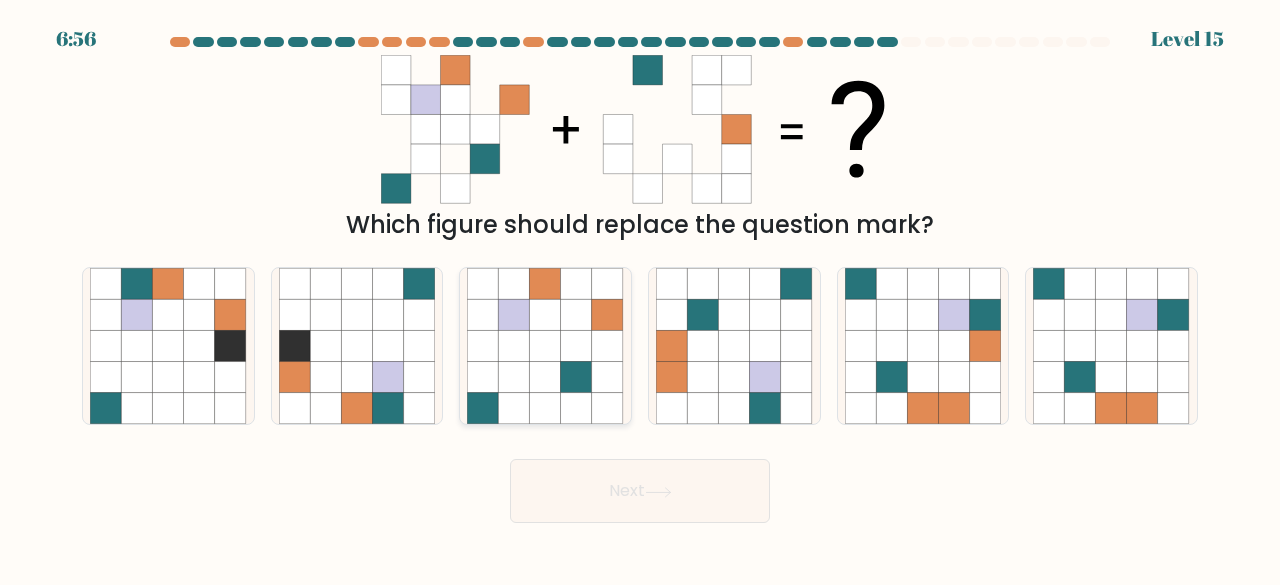 click 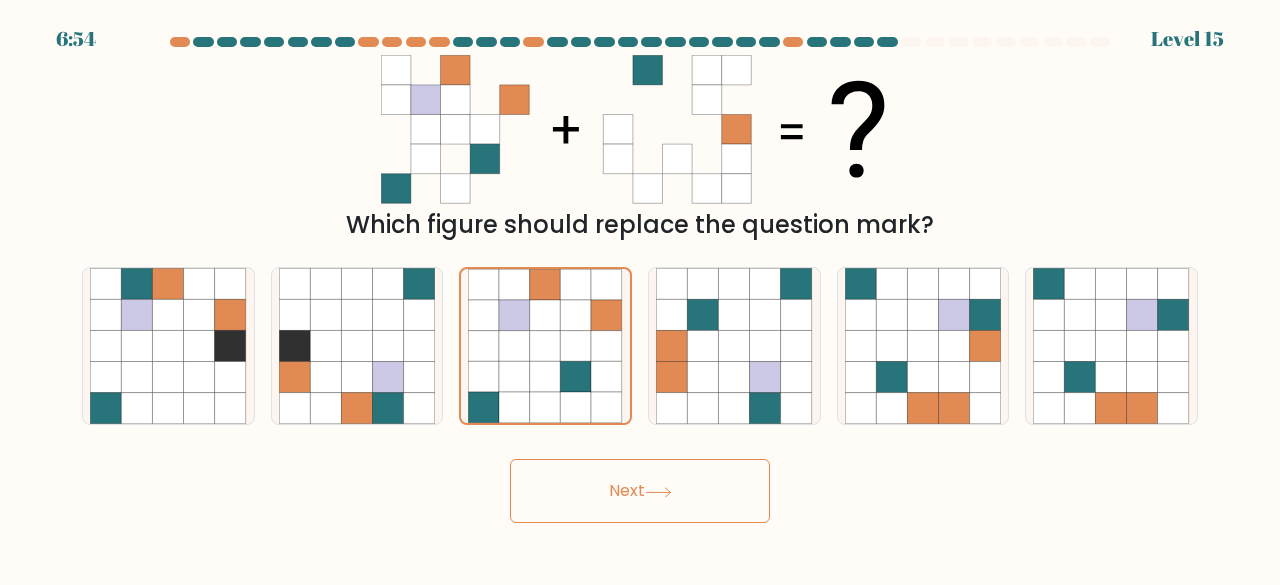 click on "Next" at bounding box center (640, 491) 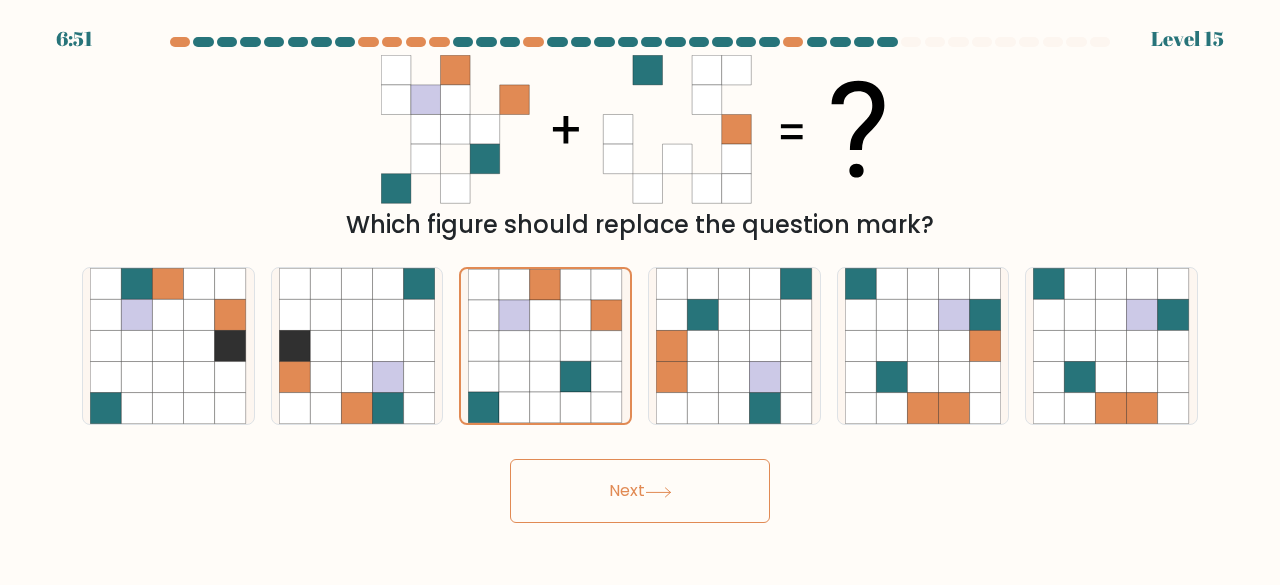 click on "Next" at bounding box center (640, 491) 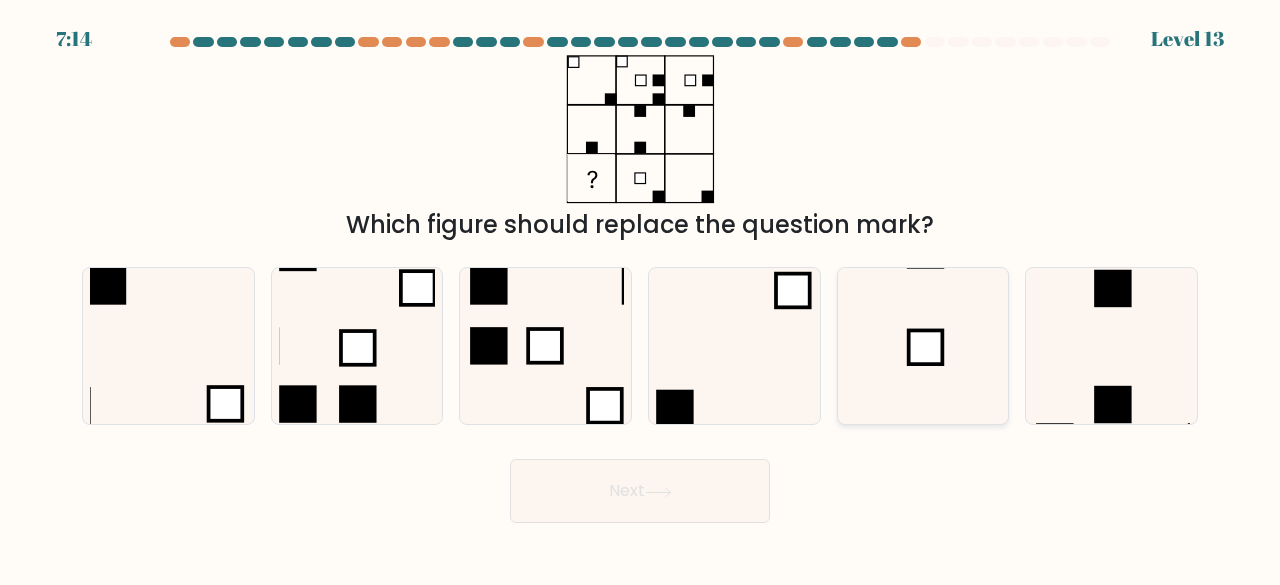 click 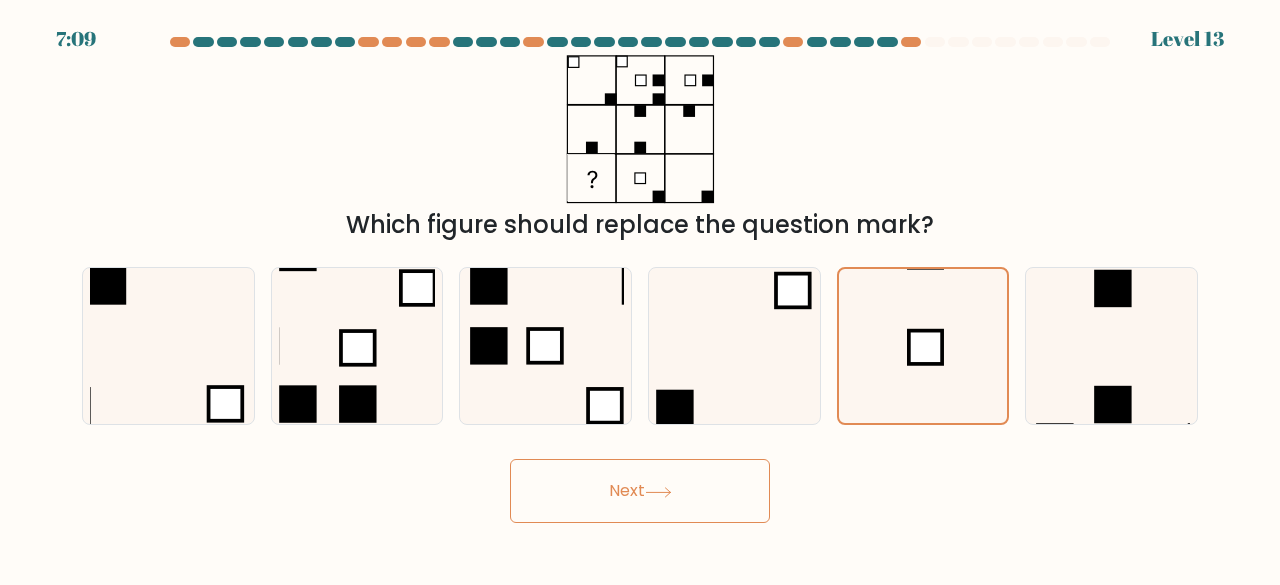 click on "Next" at bounding box center (640, 491) 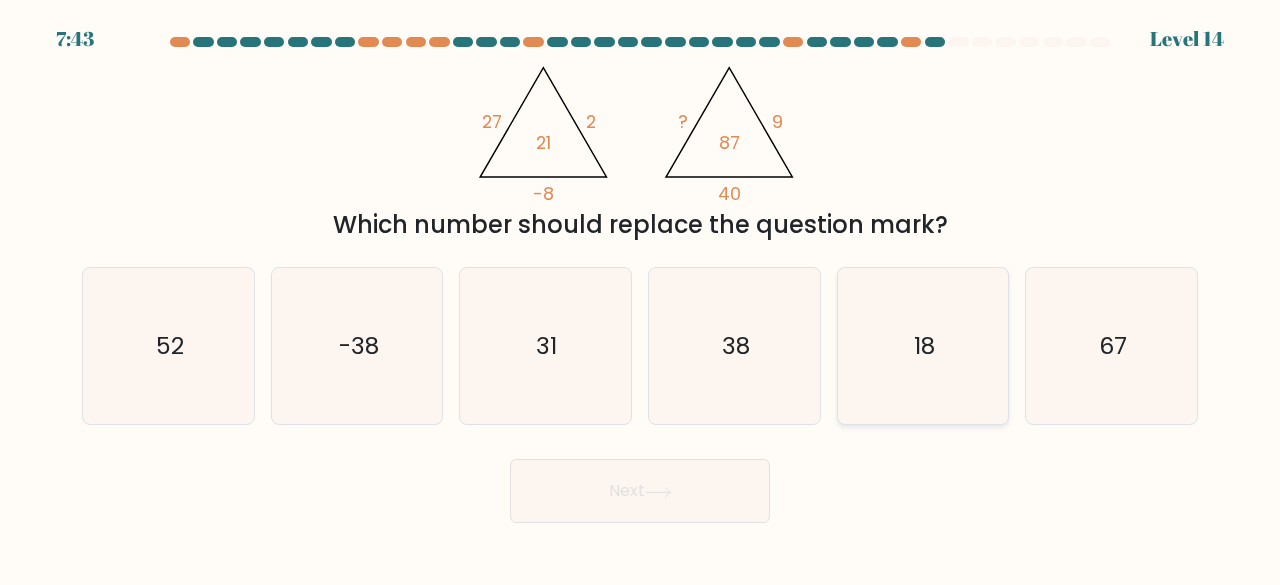click on "18" 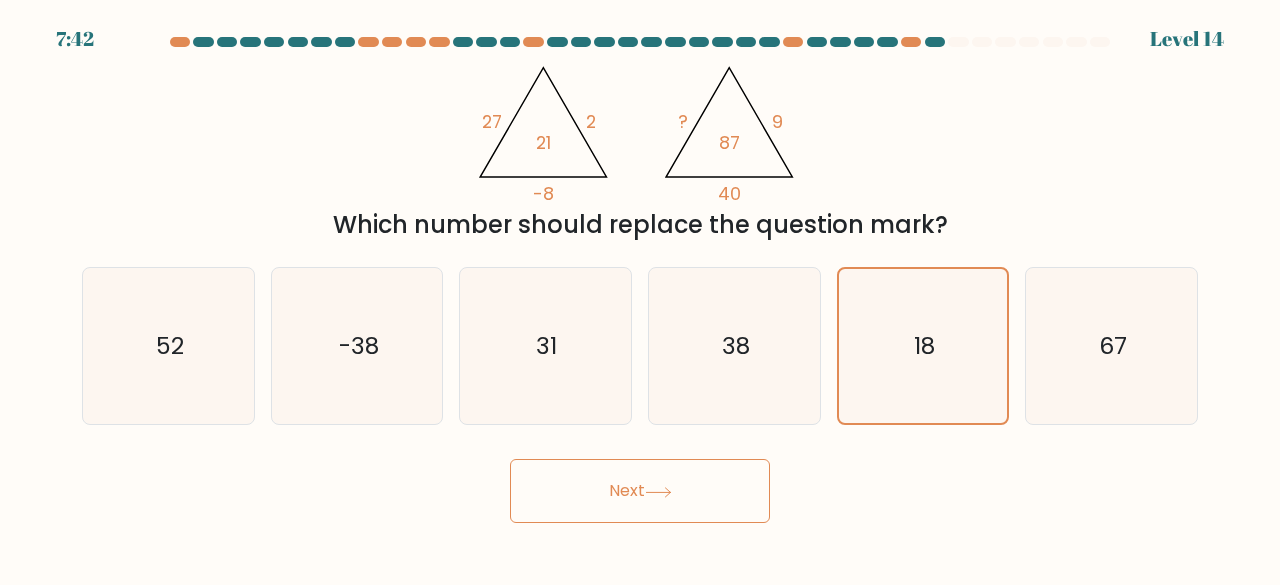click on "Next" at bounding box center [640, 491] 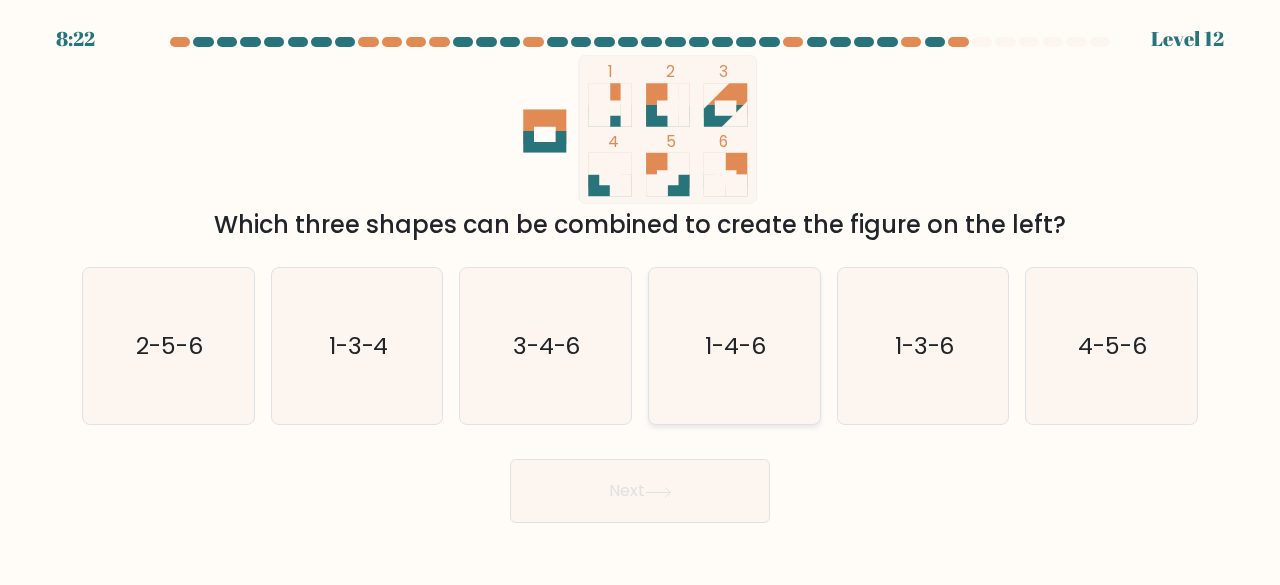 drag, startPoint x: 674, startPoint y: 500, endPoint x: 730, endPoint y: 306, distance: 201.92078 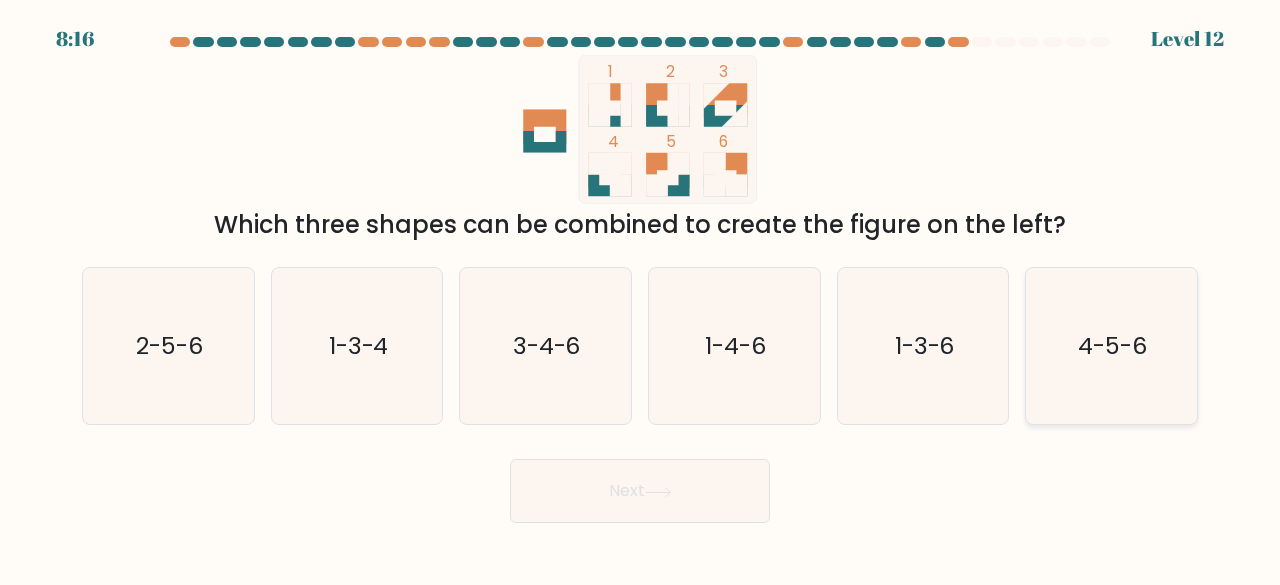 click on "4-5-6" 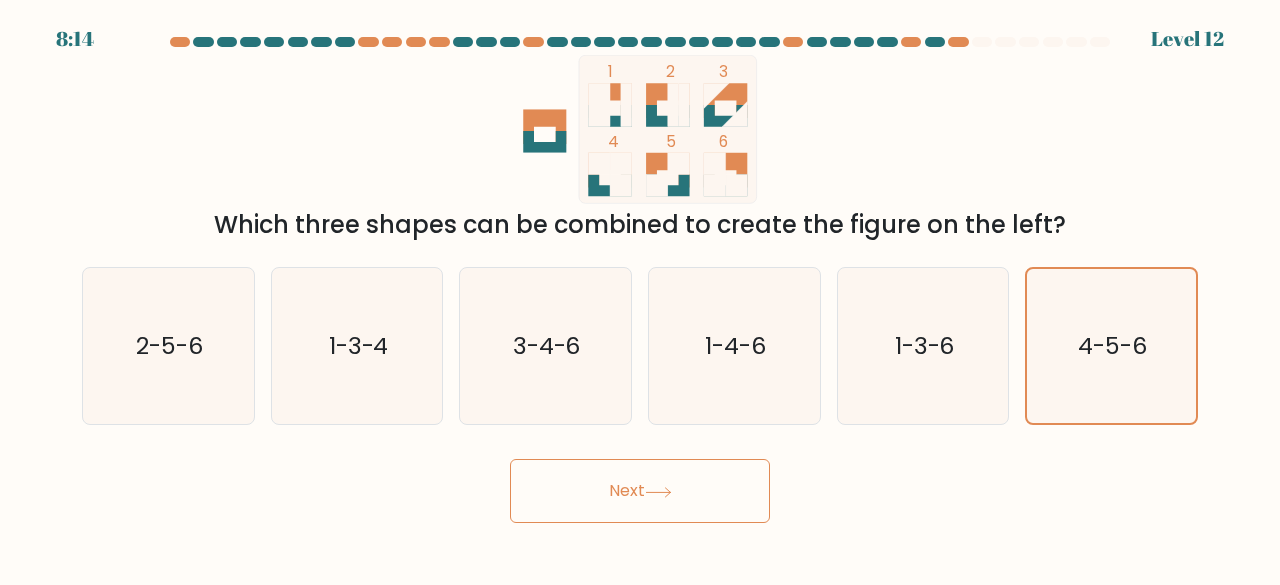 click on "Next" at bounding box center (640, 491) 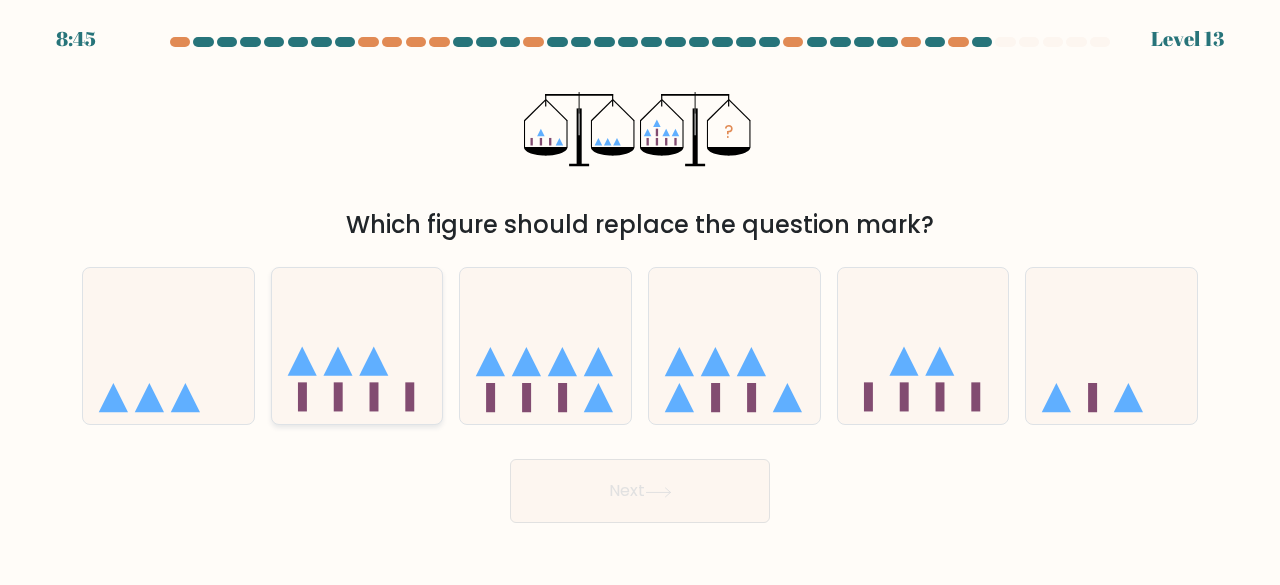click 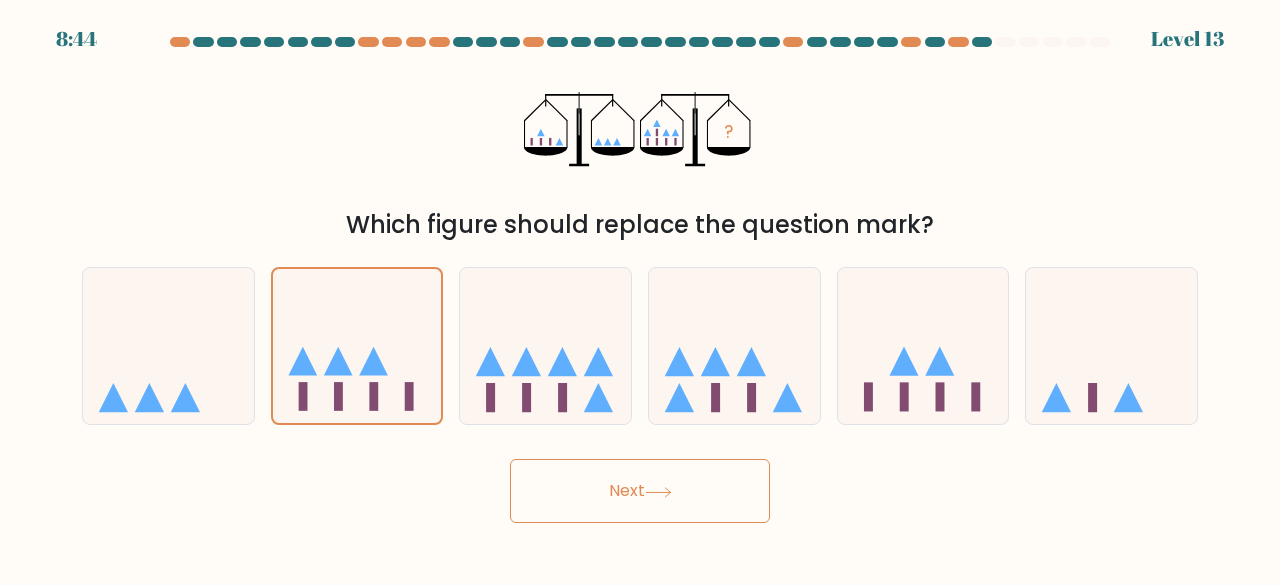 click on "Next" at bounding box center [640, 491] 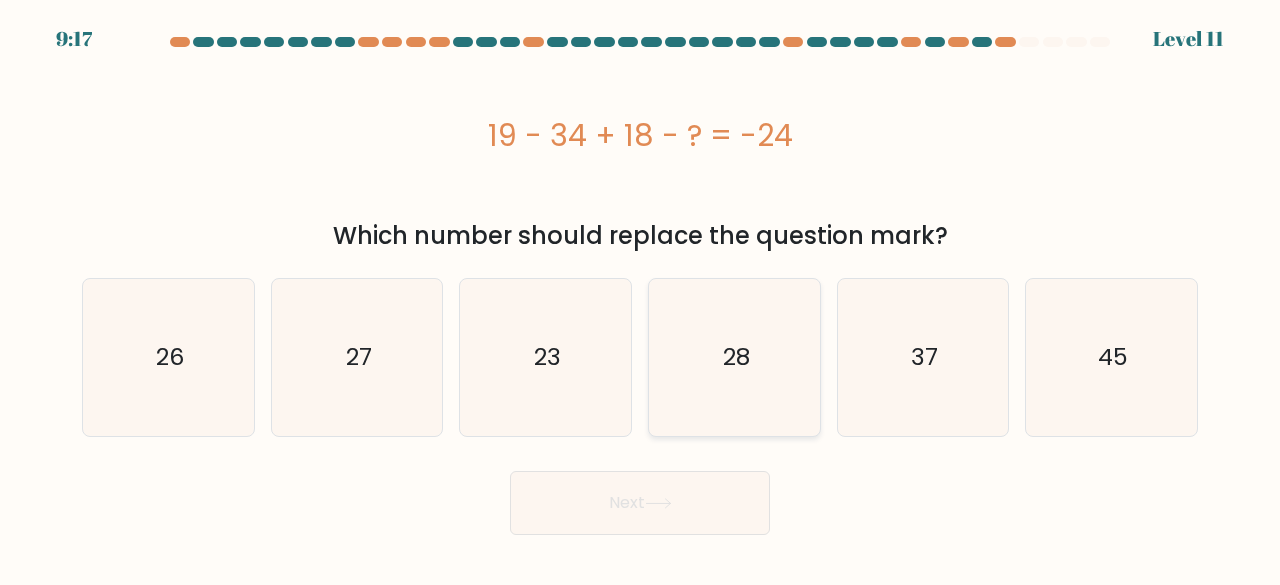 click on "a.
26
b.
27
c." at bounding box center (640, 349) 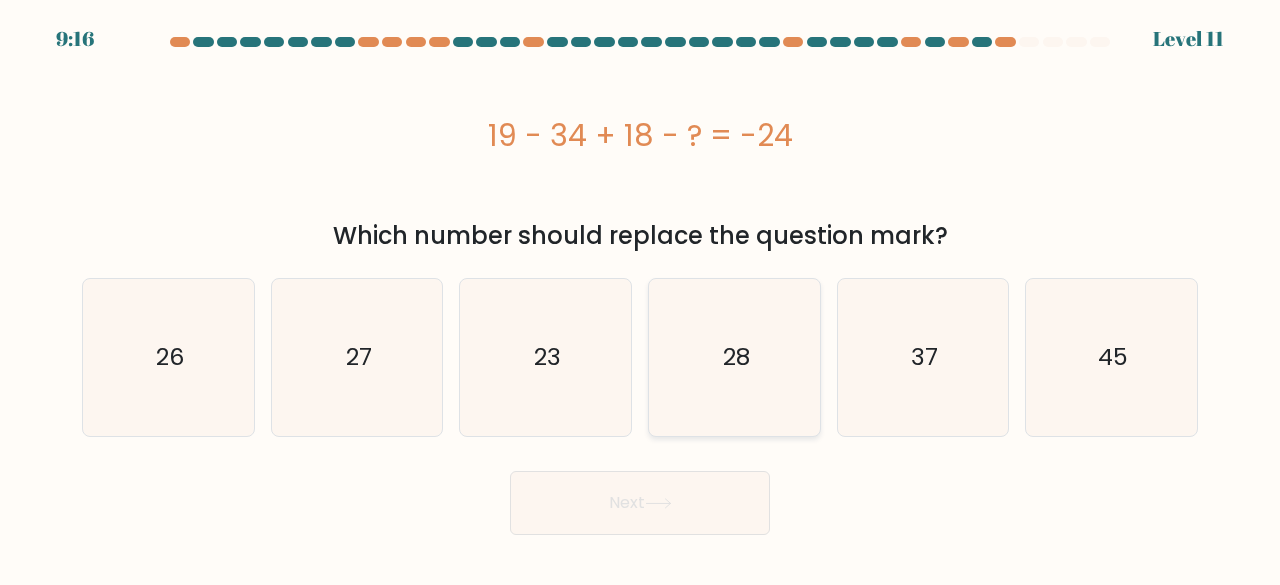 click on "28" 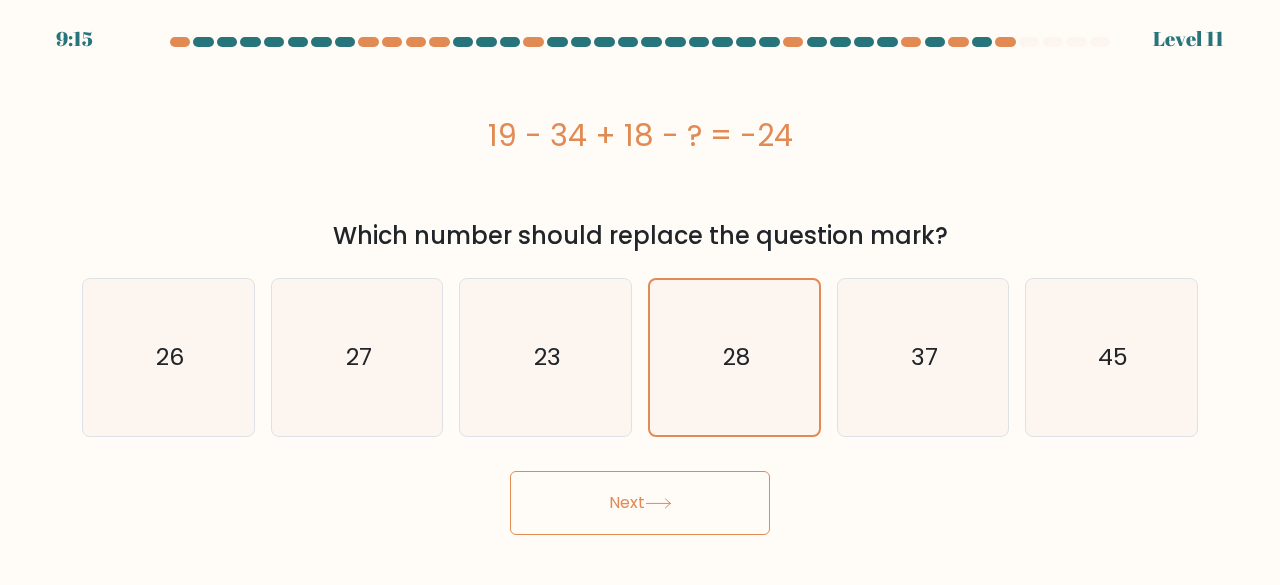 click 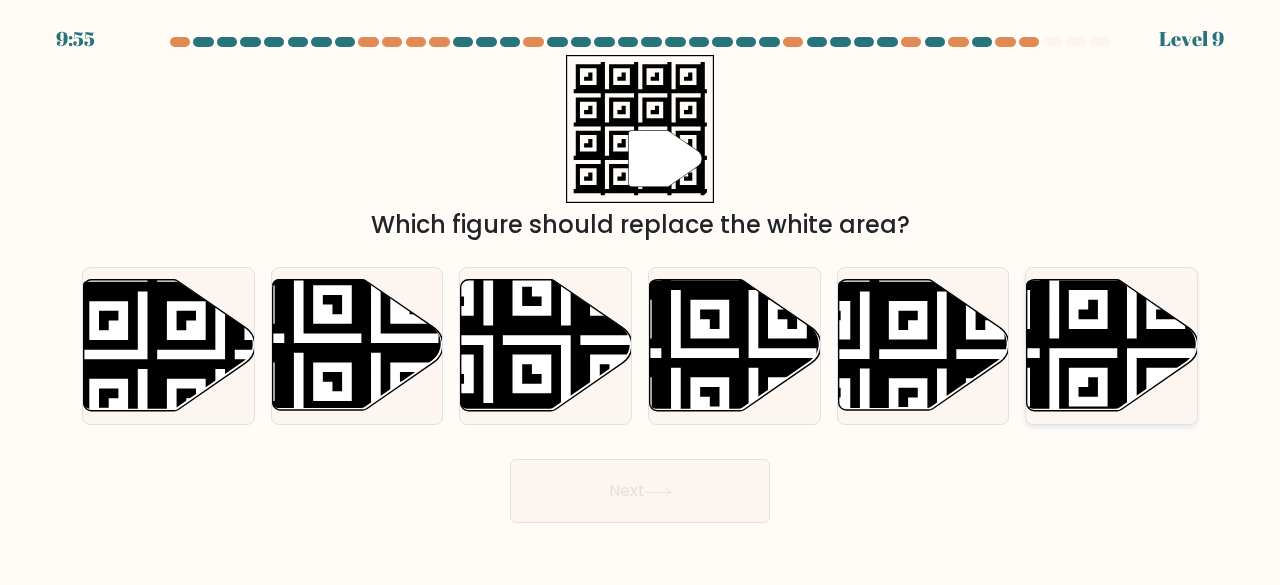 click 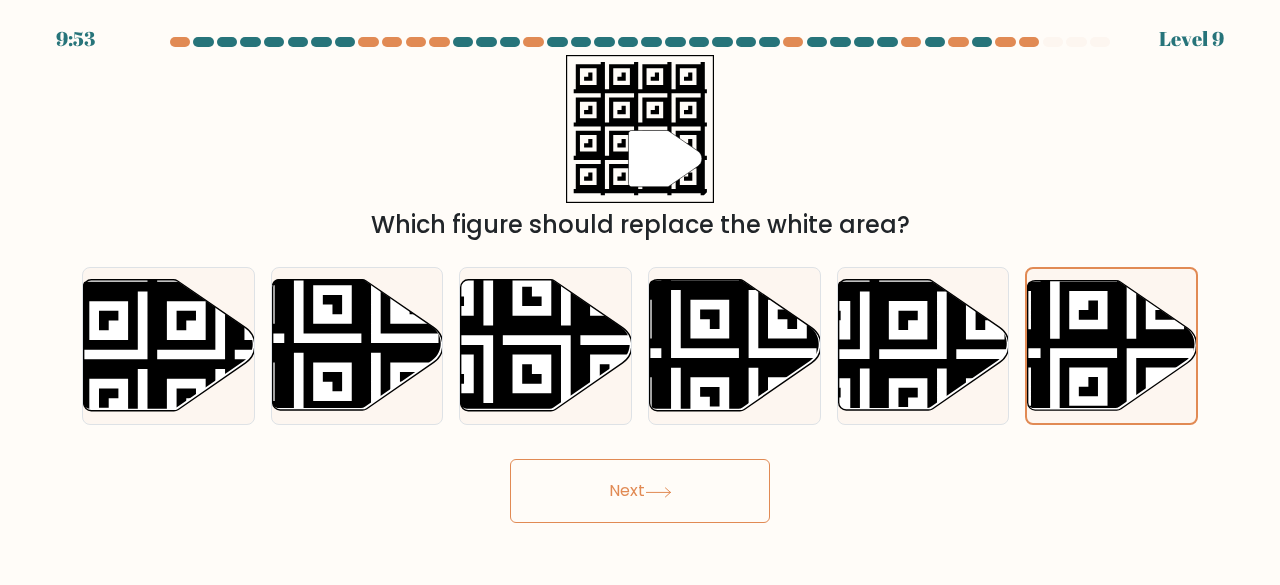 click on "Next" at bounding box center [640, 491] 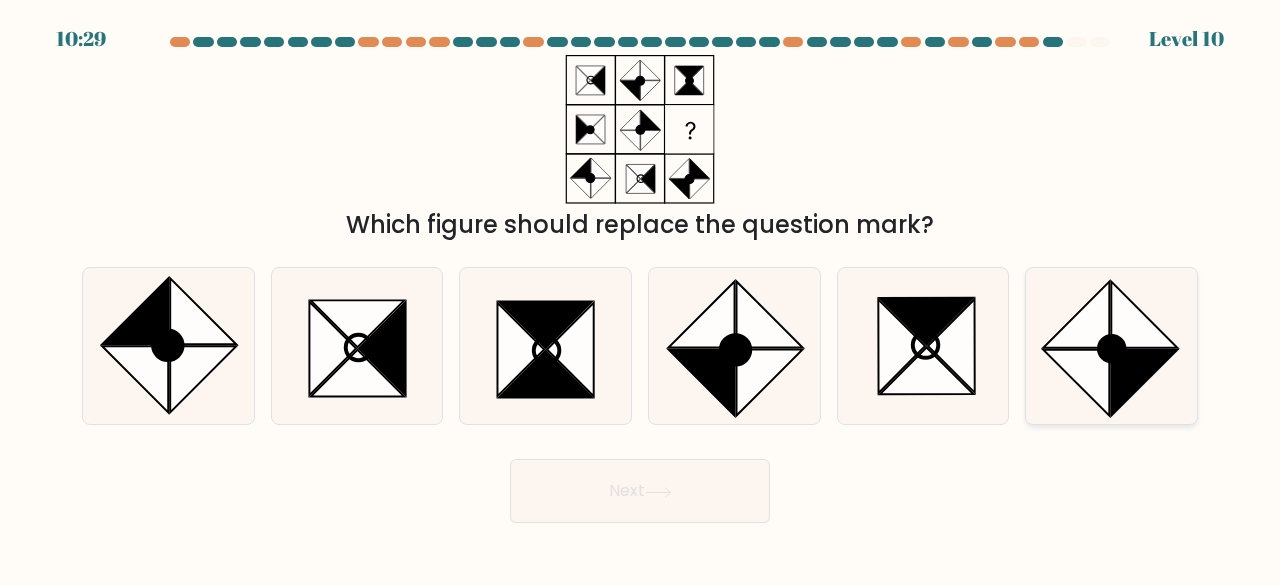 click 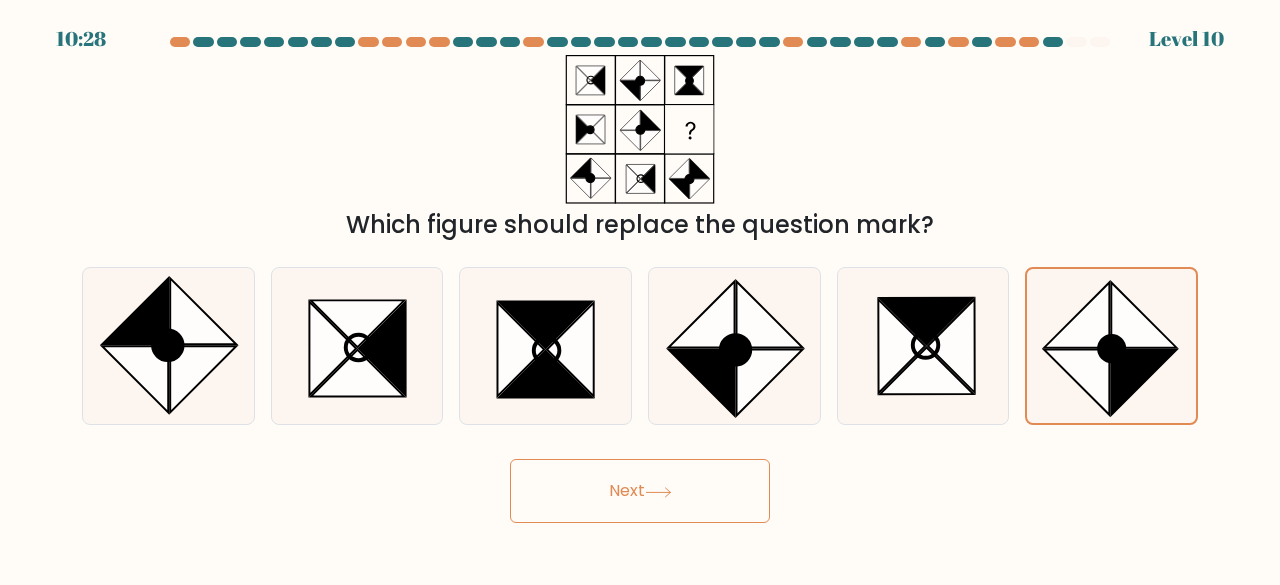 click on "Next" at bounding box center (640, 491) 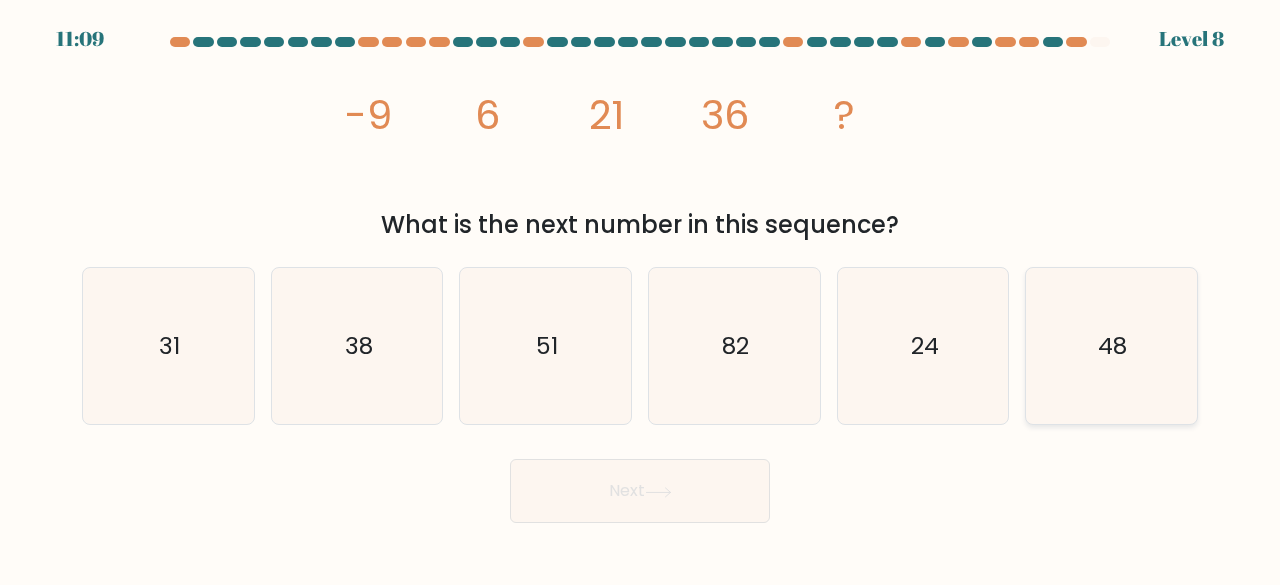 click on "48" 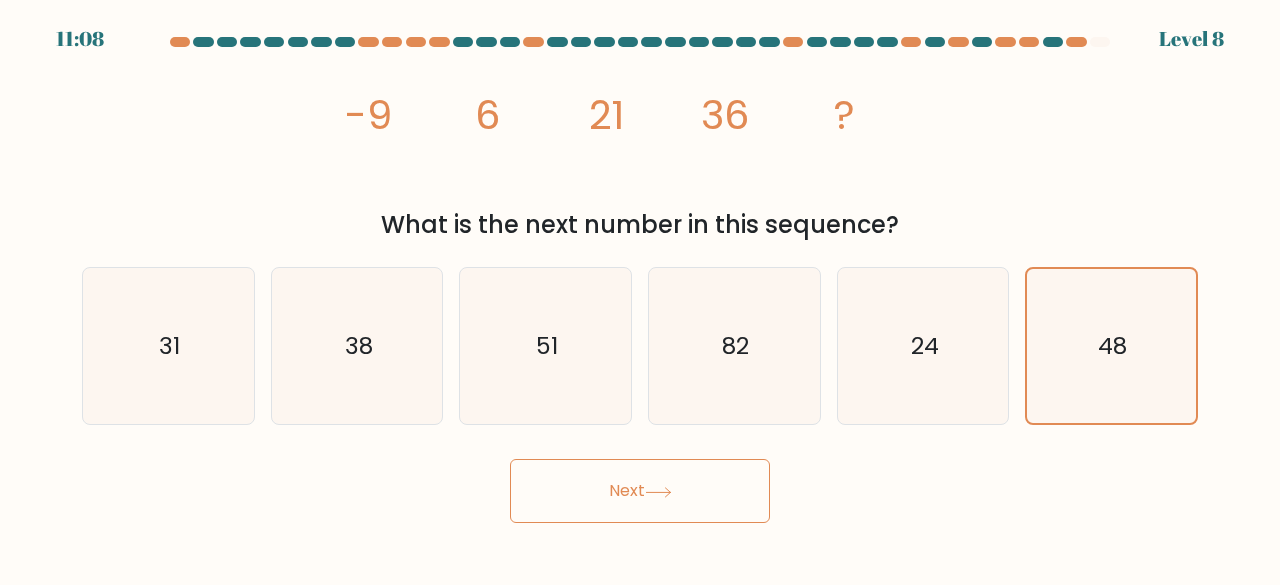 click on "Next" at bounding box center (640, 491) 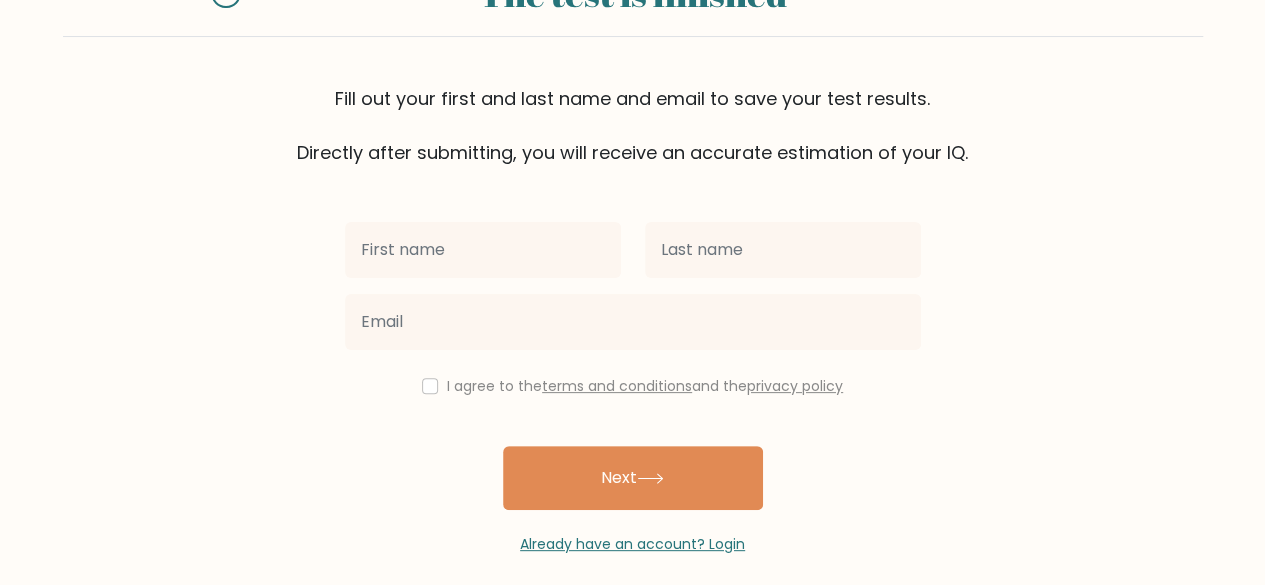 scroll, scrollTop: 115, scrollLeft: 0, axis: vertical 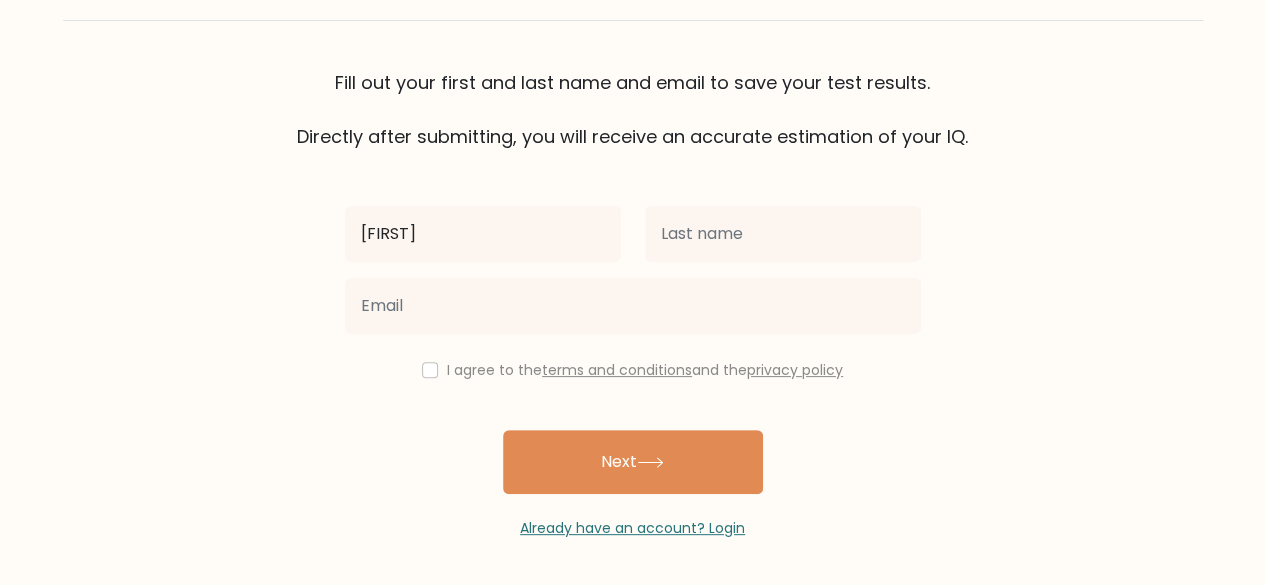 type on "[FIRST]" 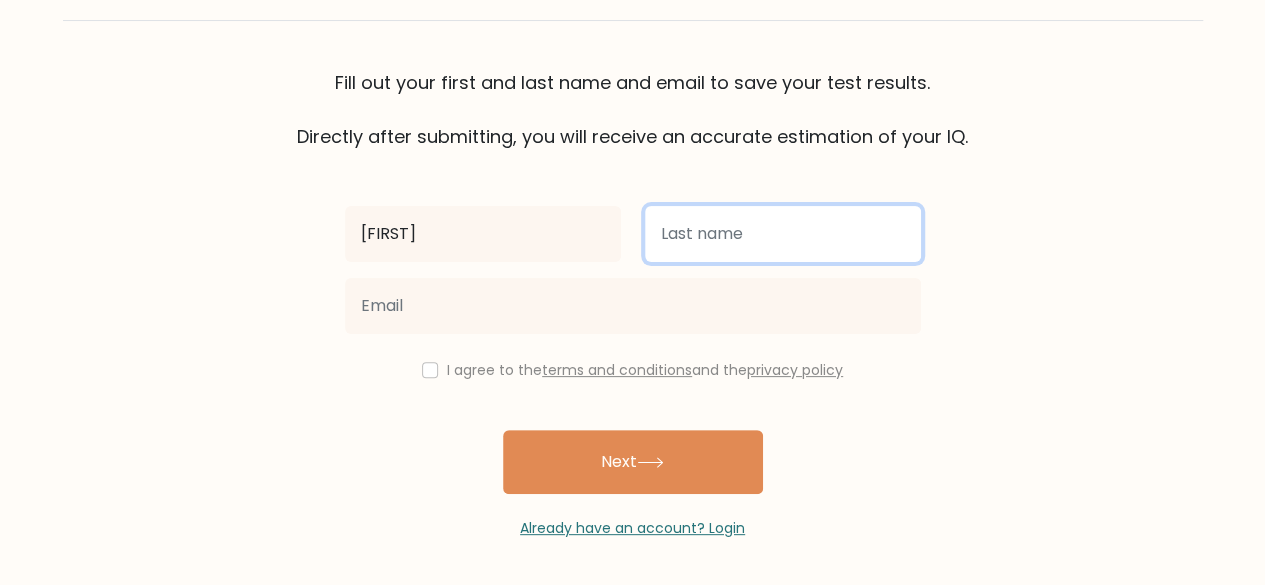 click at bounding box center (783, 234) 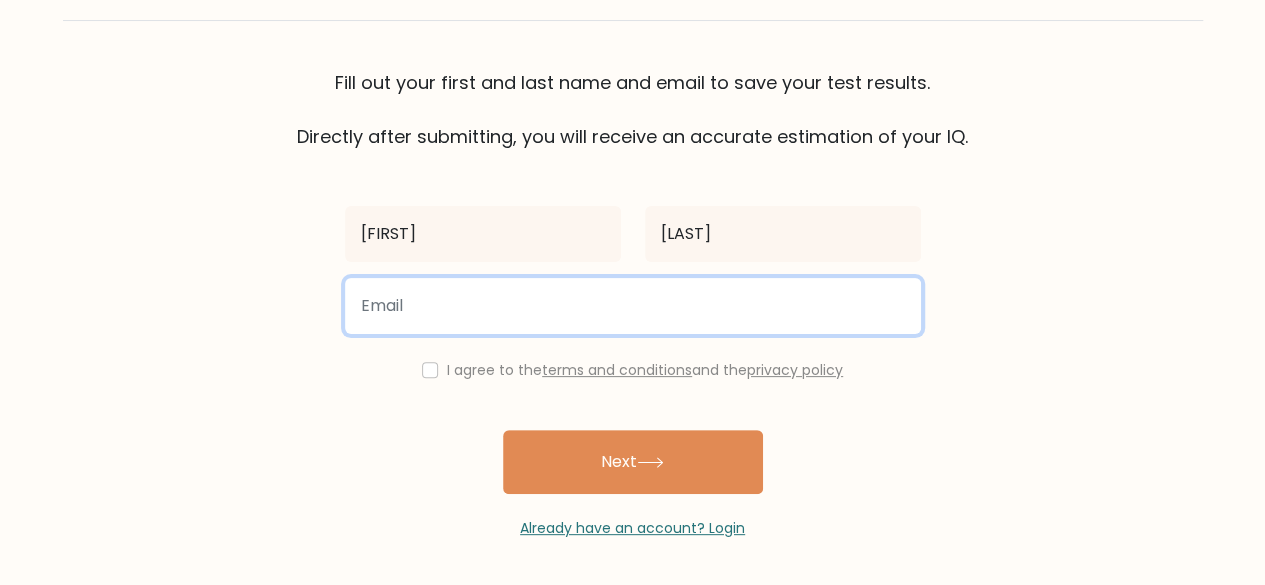 click at bounding box center [633, 306] 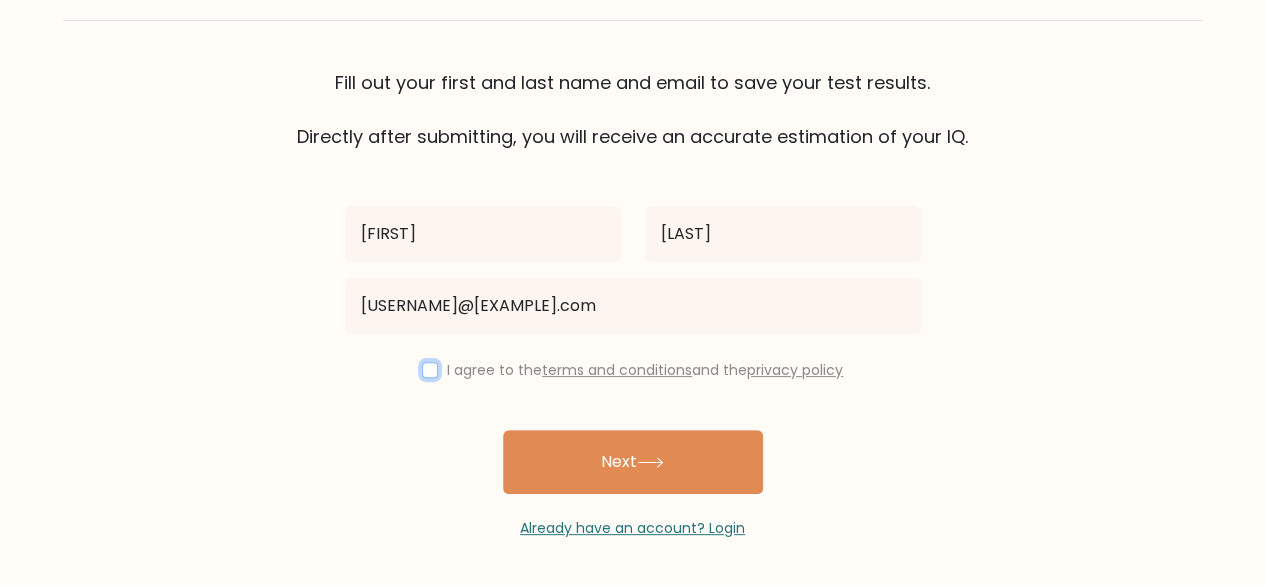 click at bounding box center (430, 370) 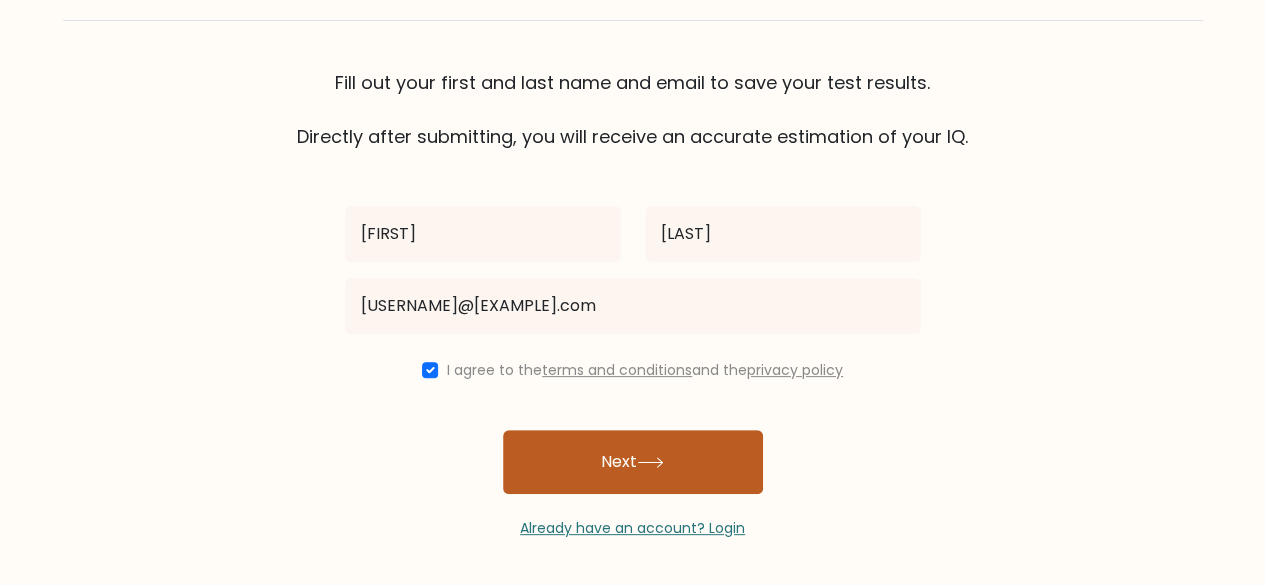 click on "Next" at bounding box center [633, 462] 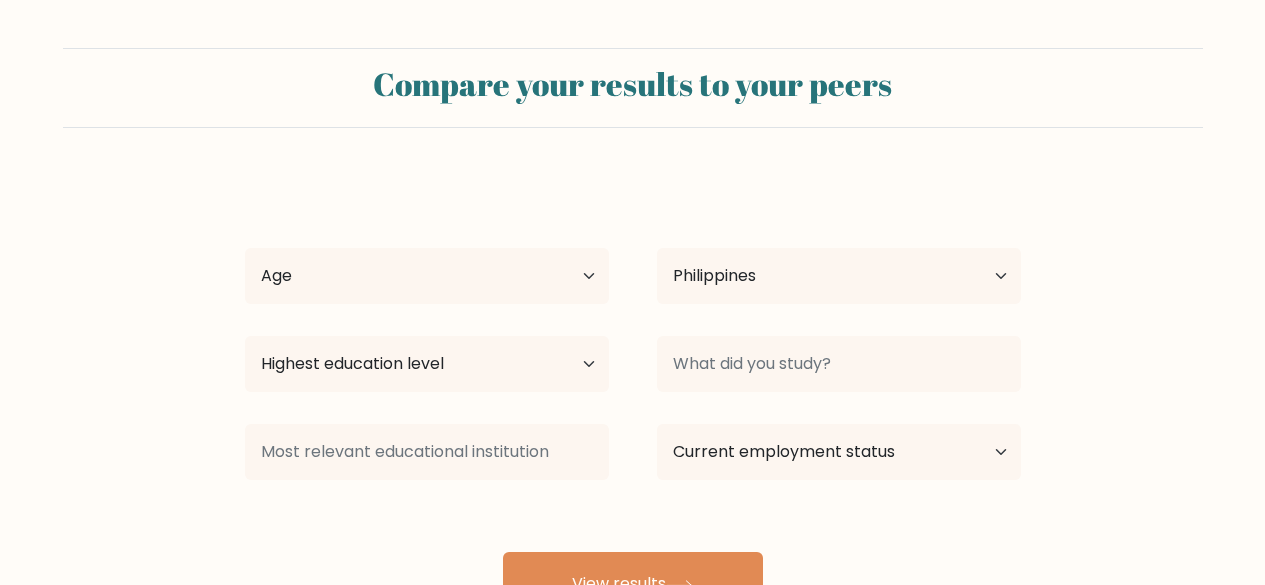 select on "PH" 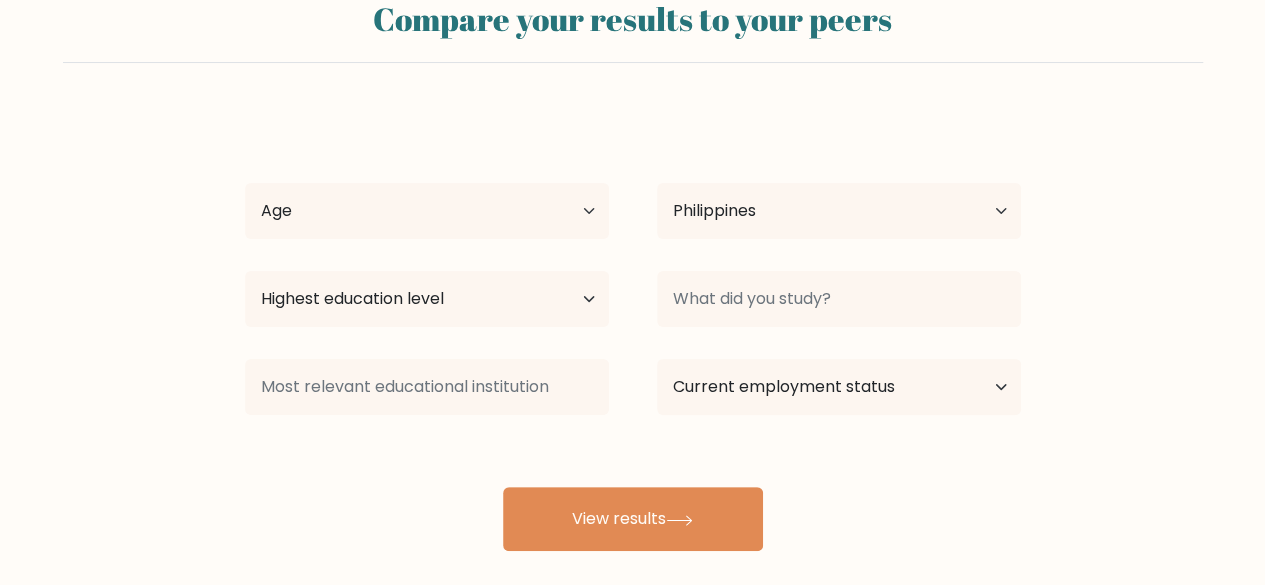 scroll, scrollTop: 172, scrollLeft: 0, axis: vertical 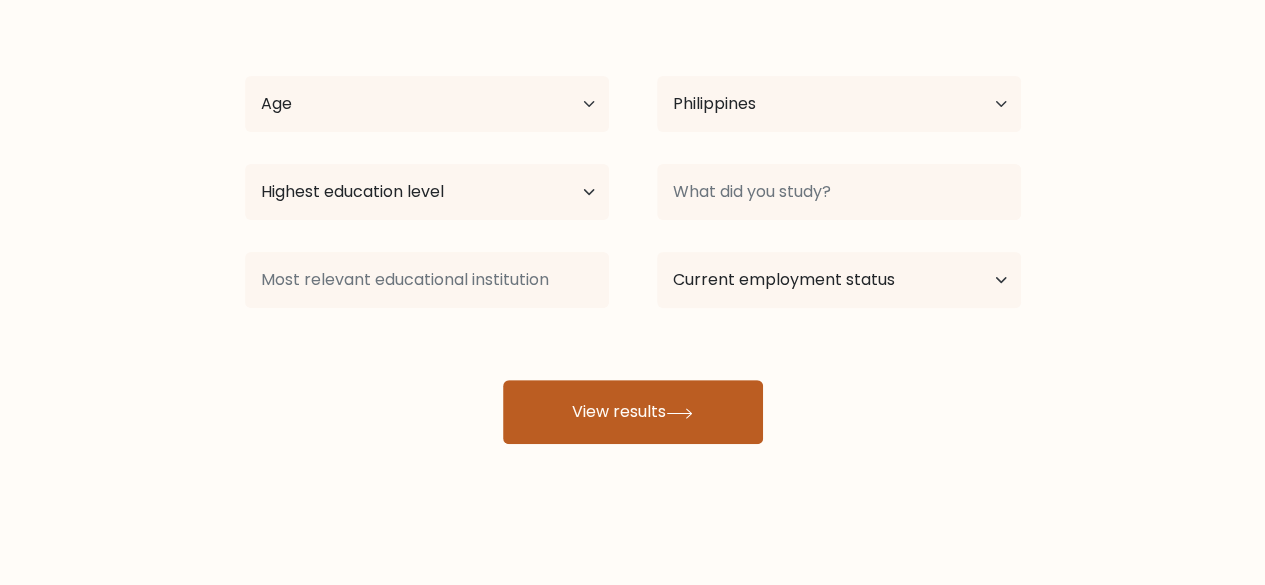 click on "View results" at bounding box center (633, 412) 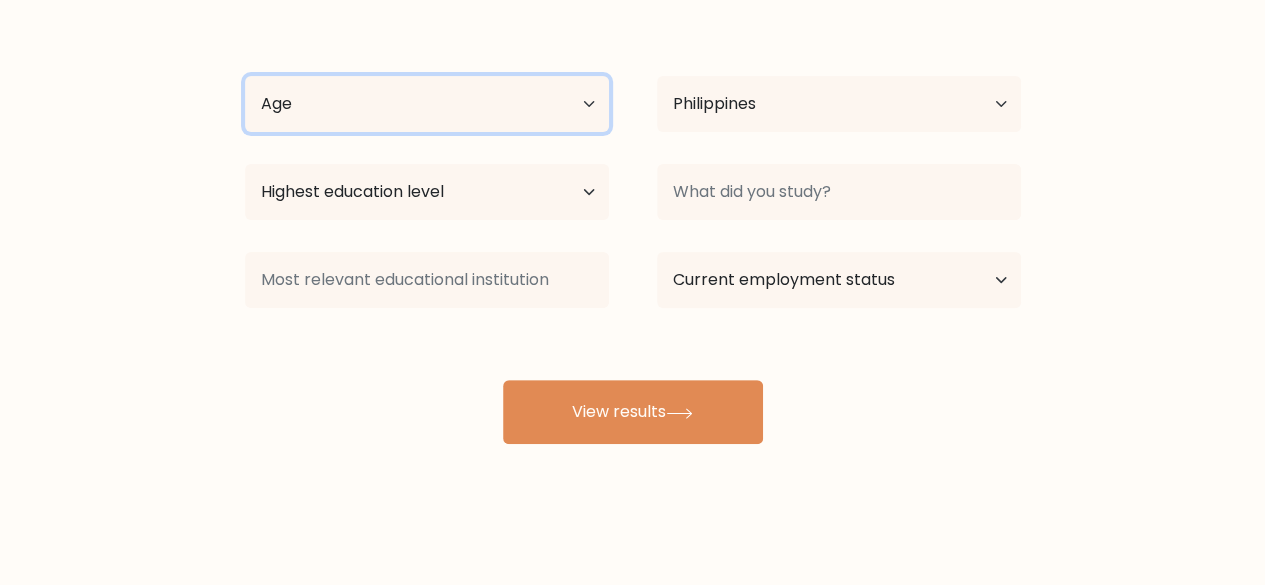 click on "Age
Under 18 years old
18-24 years old
25-34 years old
35-44 years old
45-54 years old
55-64 years old
65 years old and above" at bounding box center (427, 104) 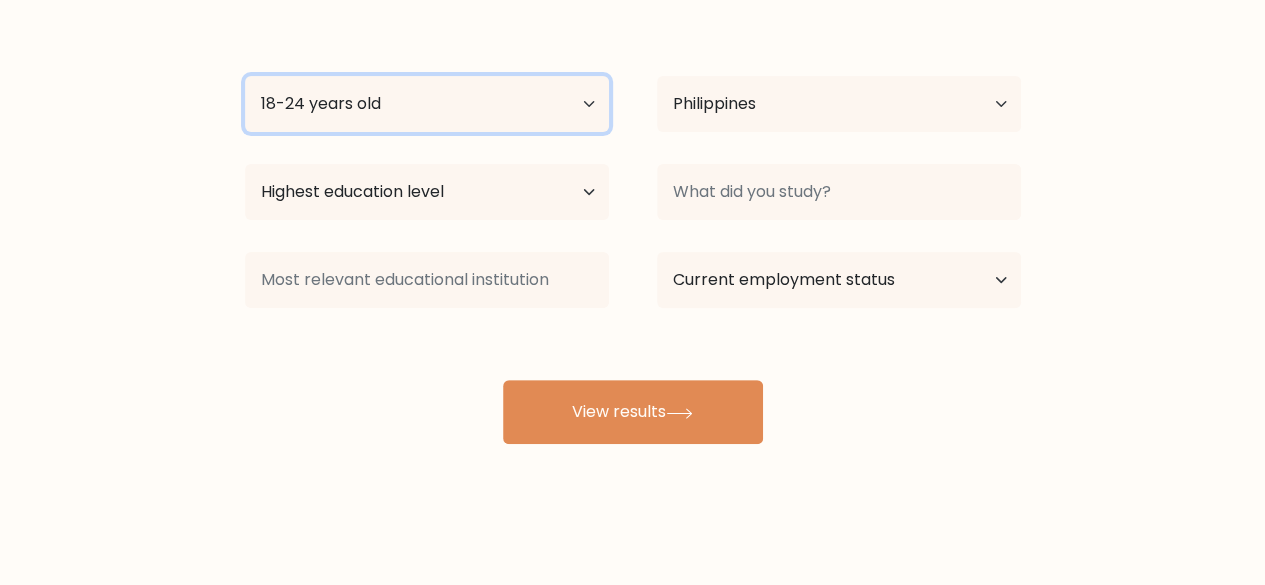 click on "Age
Under 18 years old
18-24 years old
25-34 years old
35-44 years old
45-54 years old
55-64 years old
65 years old and above" at bounding box center [427, 104] 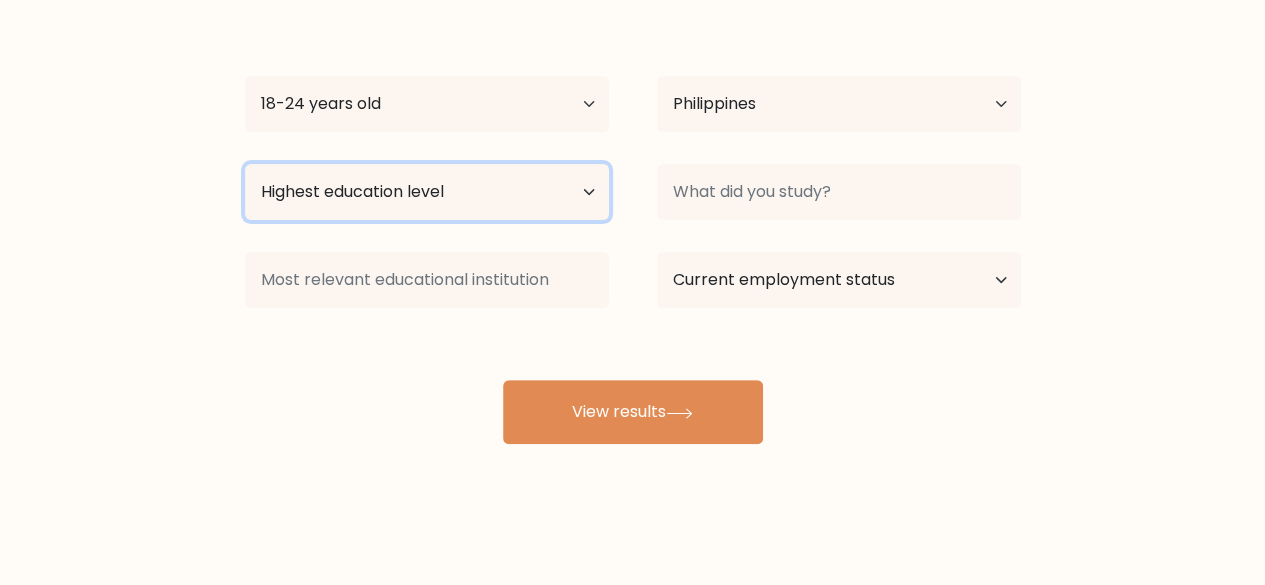 click on "Highest education level
No schooling
Primary
Lower Secondary
Upper Secondary
Occupation Specific
Bachelor's degree
Master's degree
Doctoral degree" at bounding box center [427, 192] 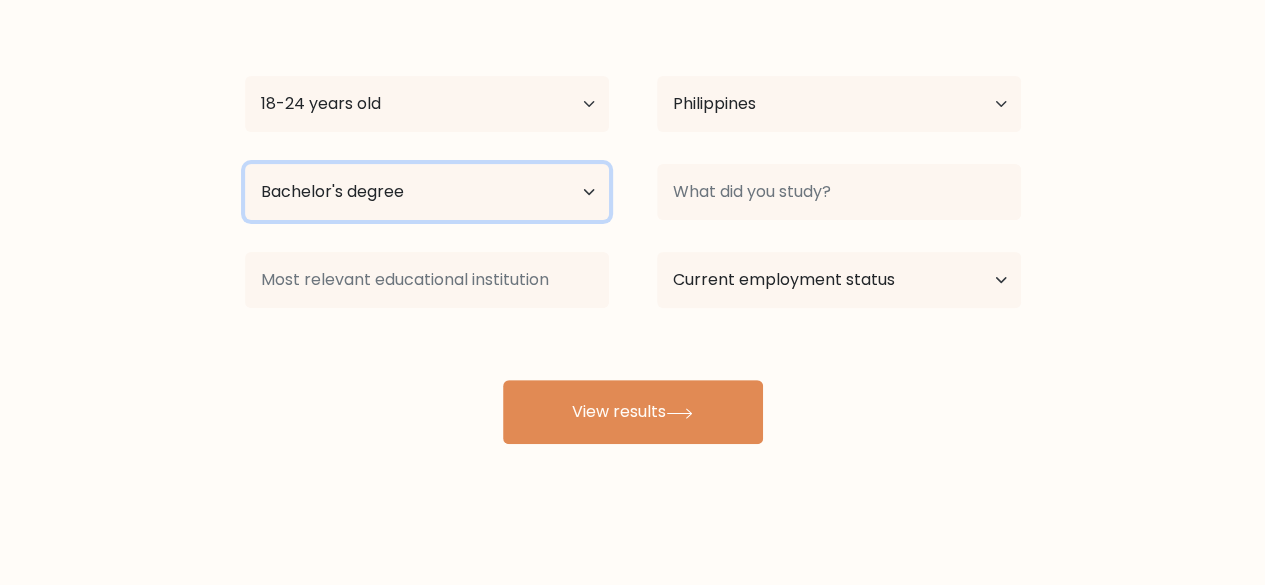 click on "Highest education level
No schooling
Primary
Lower Secondary
Upper Secondary
Occupation Specific
Bachelor's degree
Master's degree
Doctoral degree" at bounding box center [427, 192] 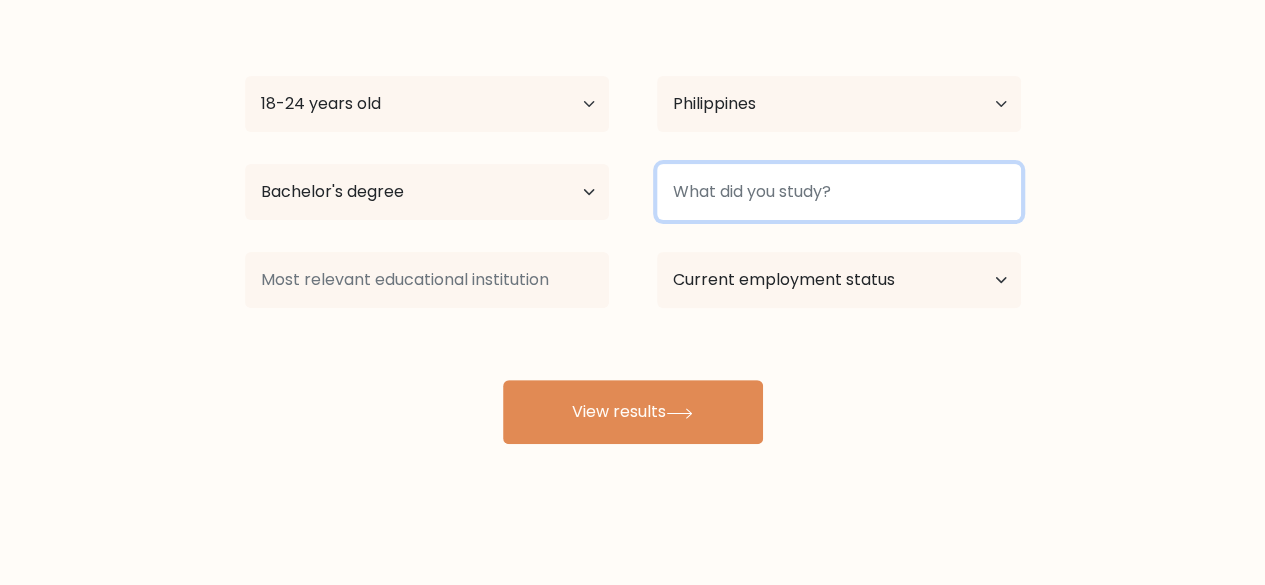 click at bounding box center (839, 192) 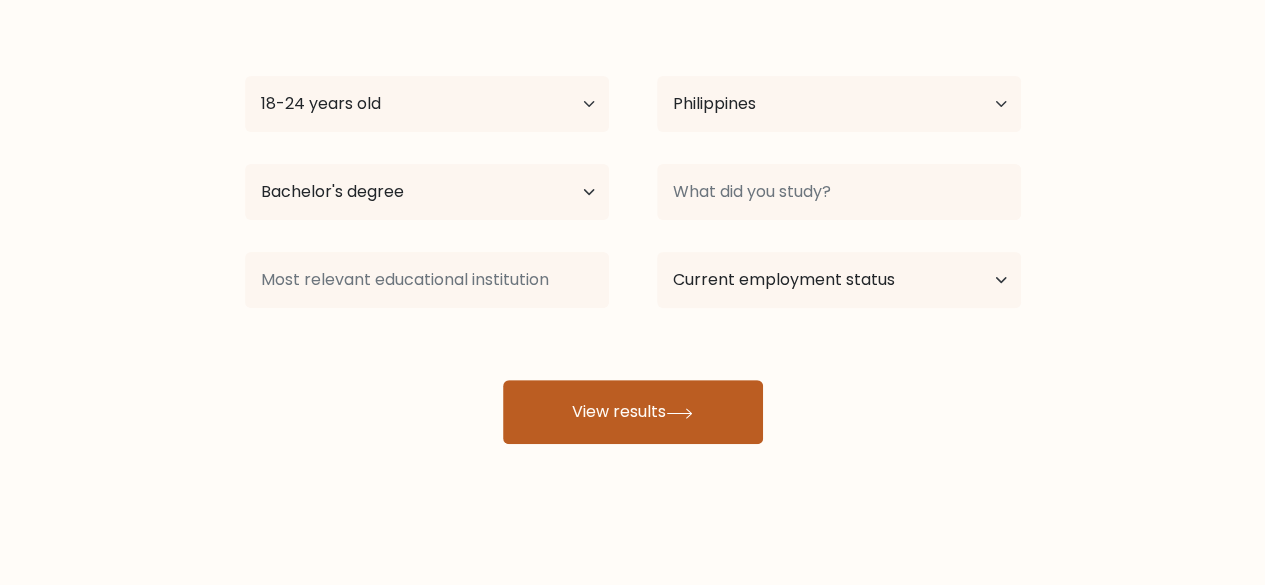 click on "View results" at bounding box center [633, 412] 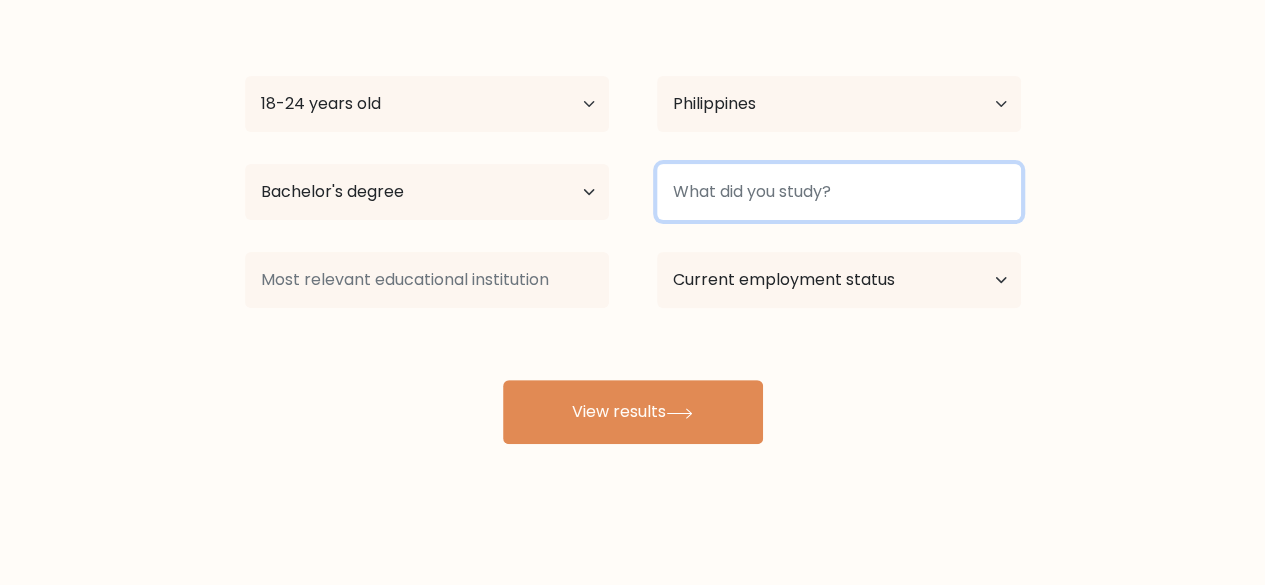 click at bounding box center (839, 192) 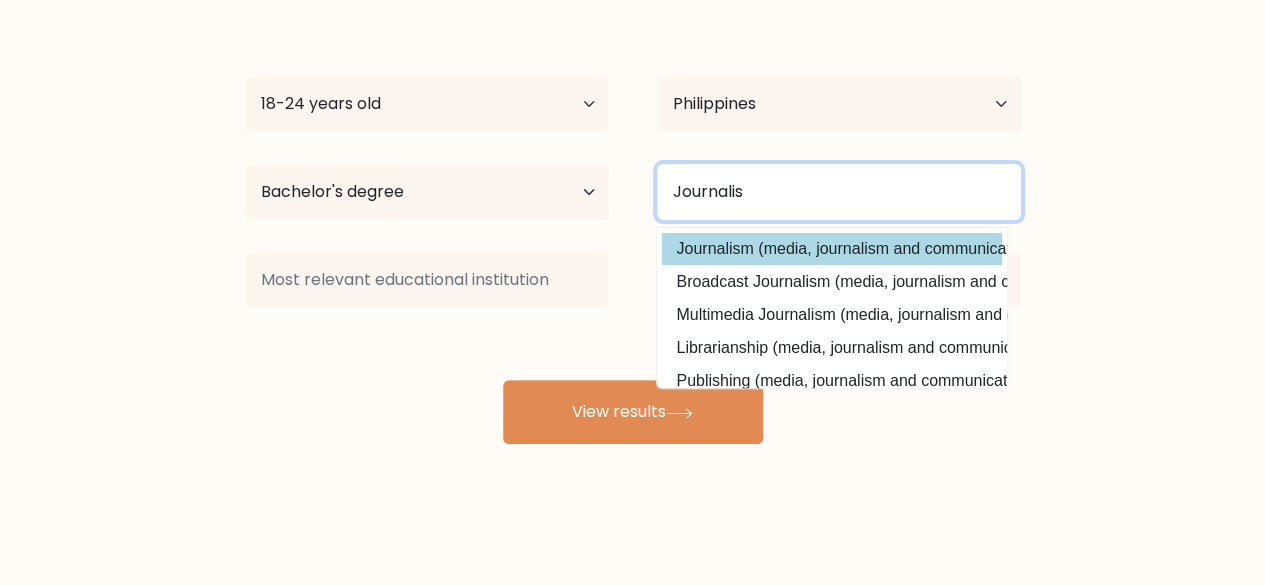 type on "Journalis" 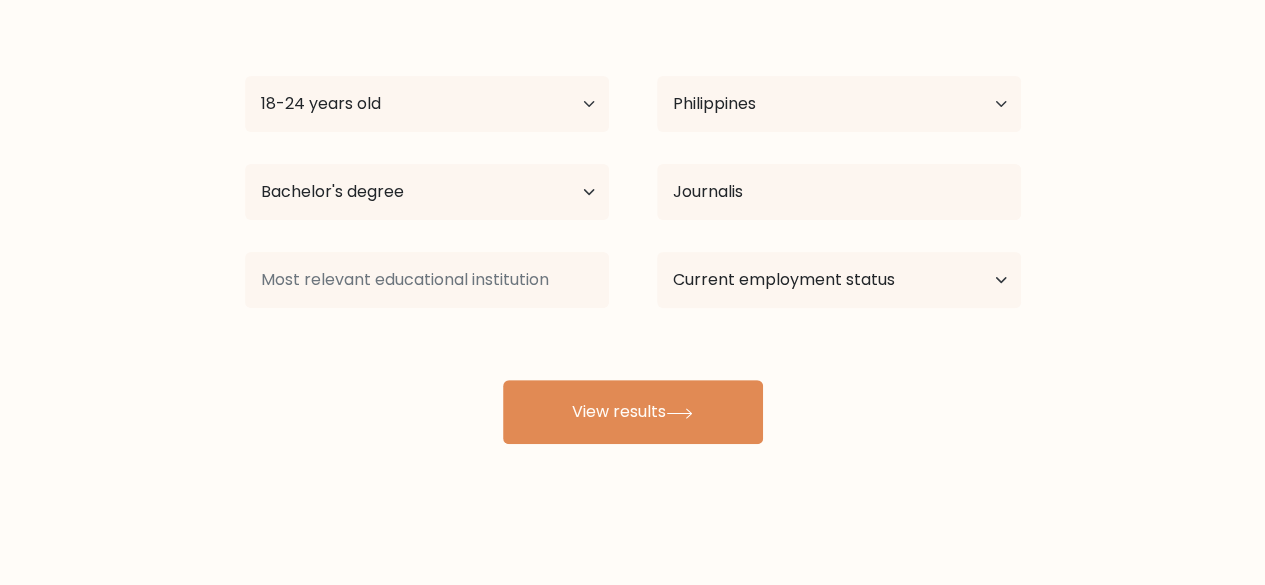 click on "Alyssa
Dauz
Age
Under 18 years old
18-24 years old
25-34 years old
35-44 years old
45-54 years old
55-64 years old
65 years old and above
Country
Afghanistan
Albania
Algeria
American Samoa
Andorra
Angola
Anguilla
Antarctica
Antigua and Barbuda
Argentina
Armenia
Aruba
Australia
Austria
Azerbaijan
Bahamas
Bahrain
Bangladesh
Barbados
Belarus
Belgium
Belize
Benin
Bermuda
Bhutan
Bolivia
Bonaire, Sint Eustatius and Saba
Bosnia and Herzegovina
Botswana
Bouvet Island
Brazil
Brunei" at bounding box center (633, 224) 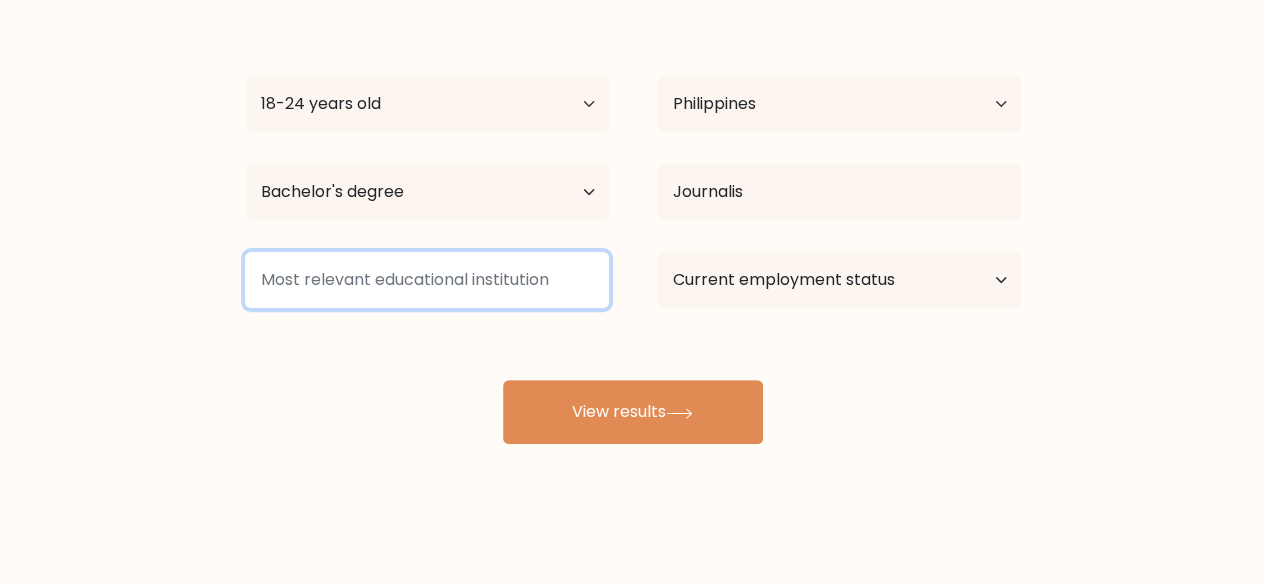 click at bounding box center [427, 280] 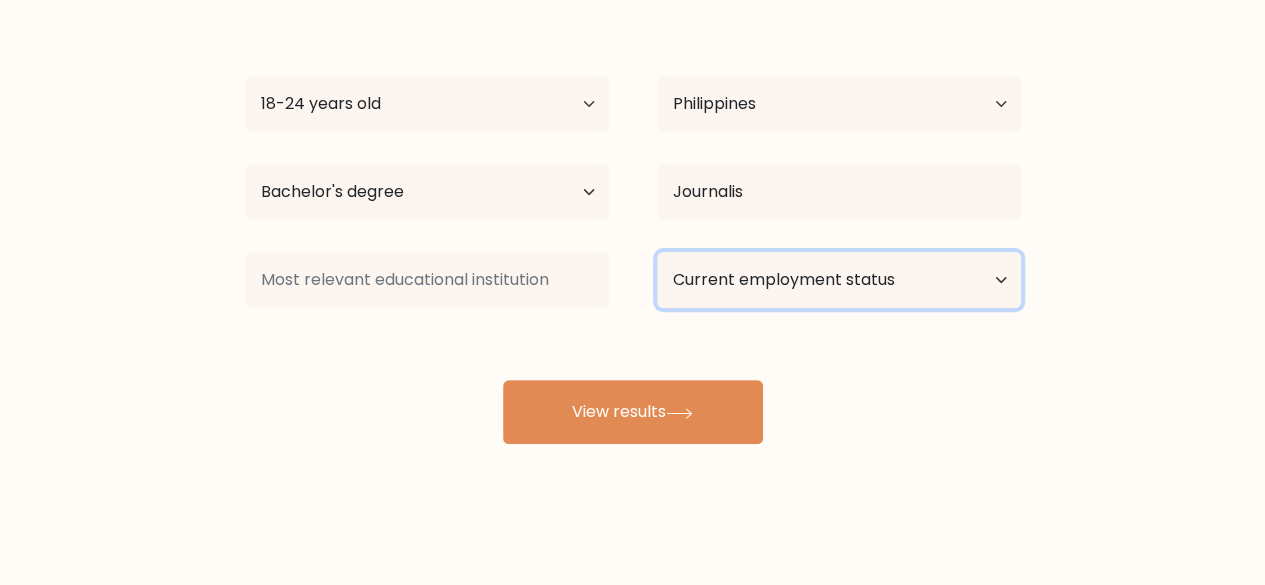 click on "Current employment status
Employed
Student
Retired
Other / prefer not to answer" at bounding box center (839, 280) 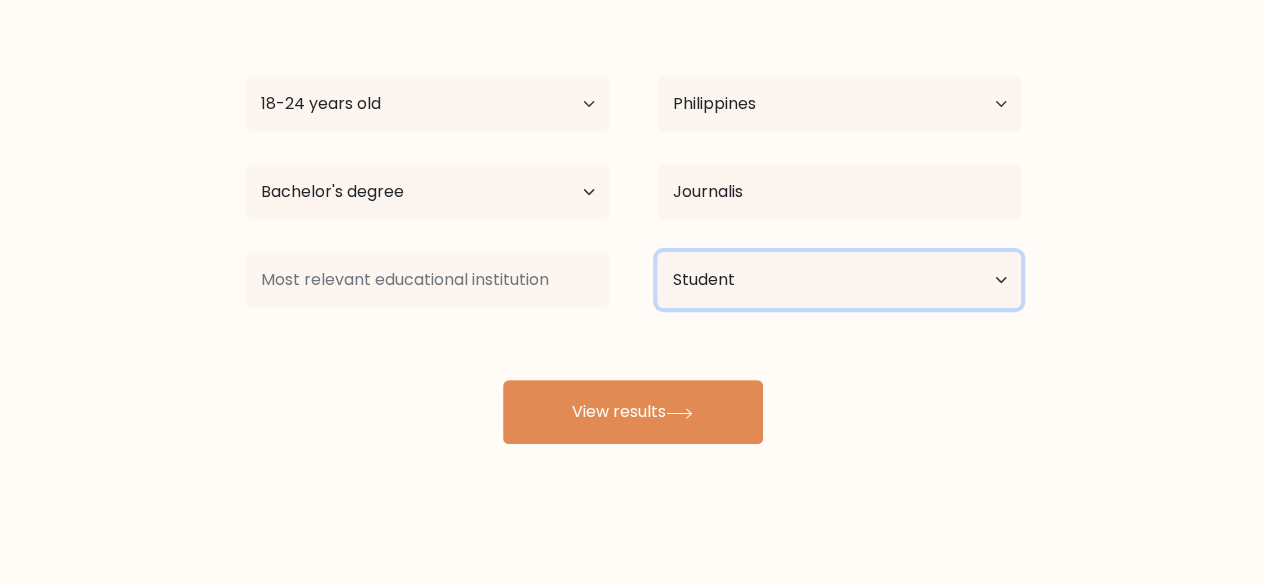 click on "Current employment status
Employed
Student
Retired
Other / prefer not to answer" at bounding box center (839, 280) 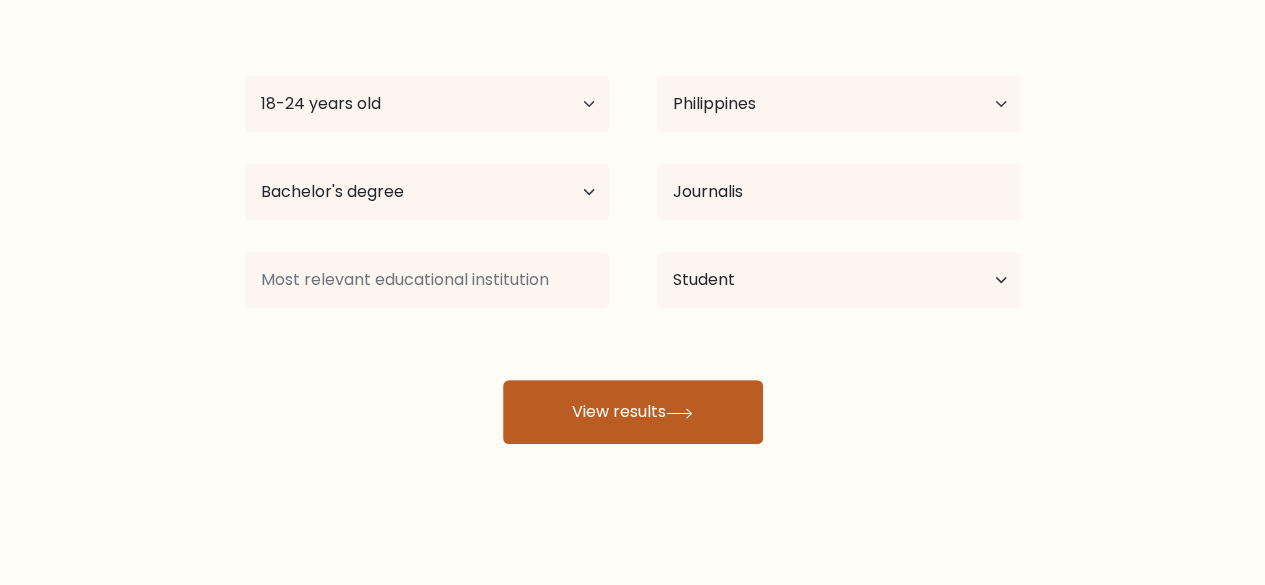 click 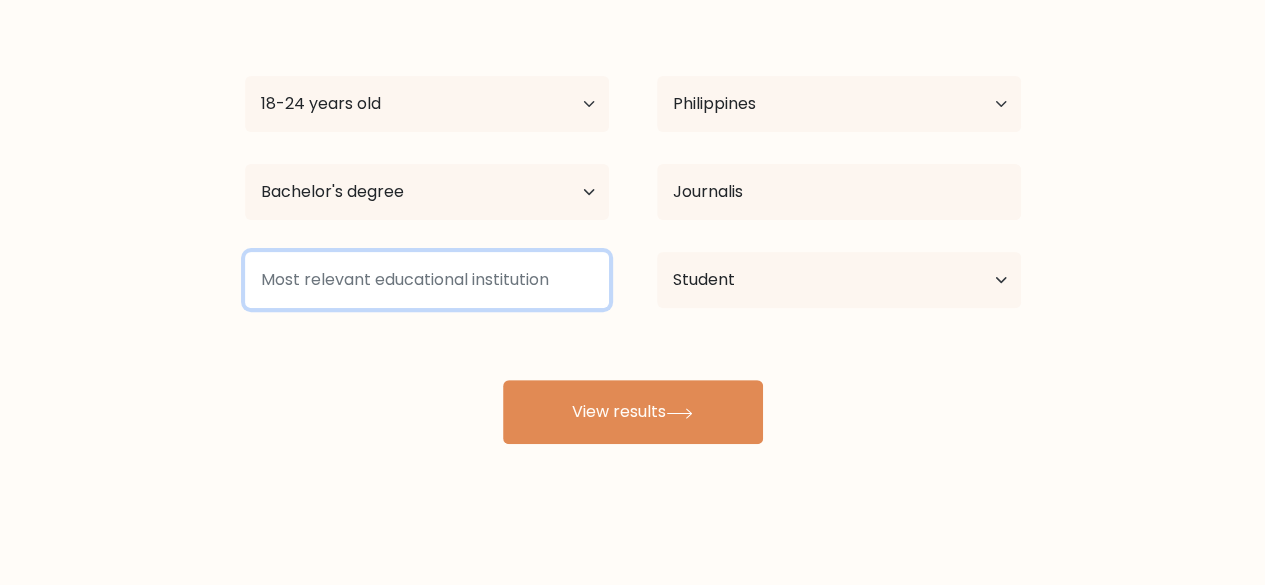 click at bounding box center [427, 280] 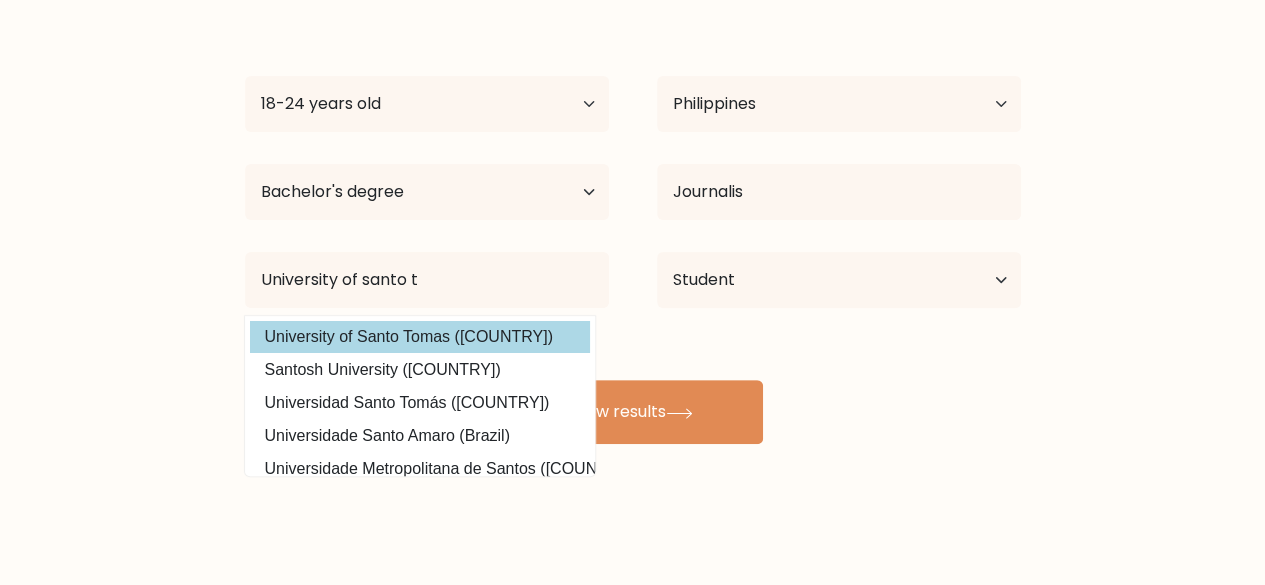 click on "Alyssa
Dauz
Age
Under 18 years old
18-24 years old
25-34 years old
35-44 years old
45-54 years old
55-64 years old
65 years old and above
Country
Afghanistan
Albania
Algeria
American Samoa
Andorra
Angola
Anguilla
Antarctica
Antigua and Barbuda
Argentina
Armenia
Aruba
Australia
Austria
Azerbaijan
Bahamas
Bahrain
Bangladesh
Barbados
Belarus
Belgium
Belize
Benin
Bermuda
Bhutan
Bolivia
Bonaire, Sint Eustatius and Saba
Bosnia and Herzegovina
Botswana
Bouvet Island
Brazil
Brunei" at bounding box center (633, 224) 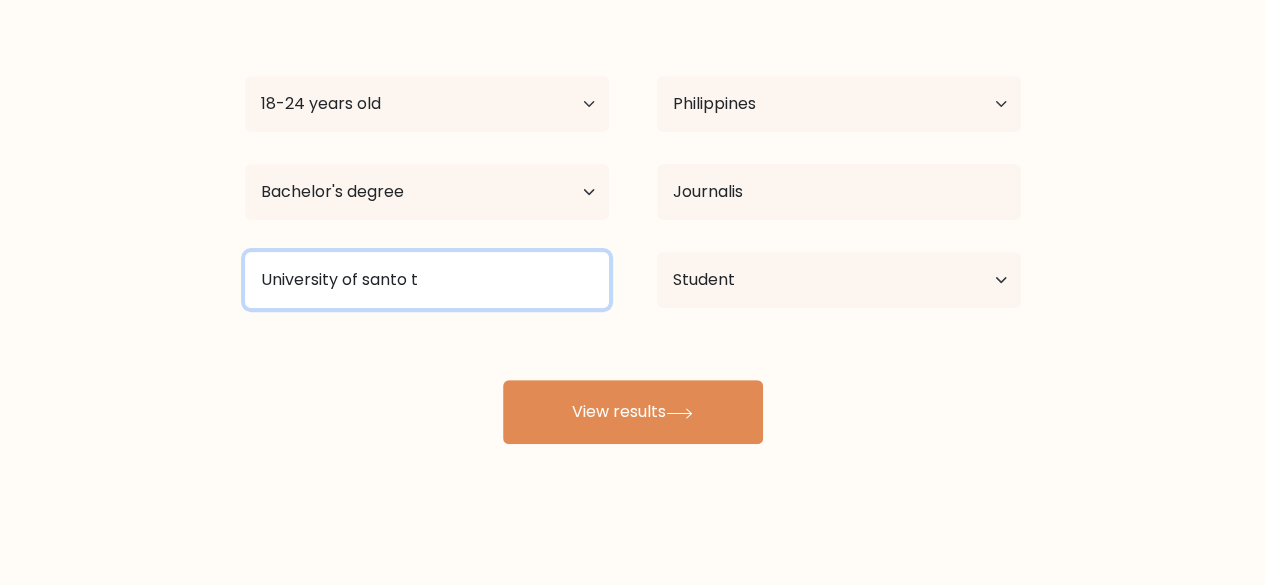 click on "University of santo t" at bounding box center [427, 280] 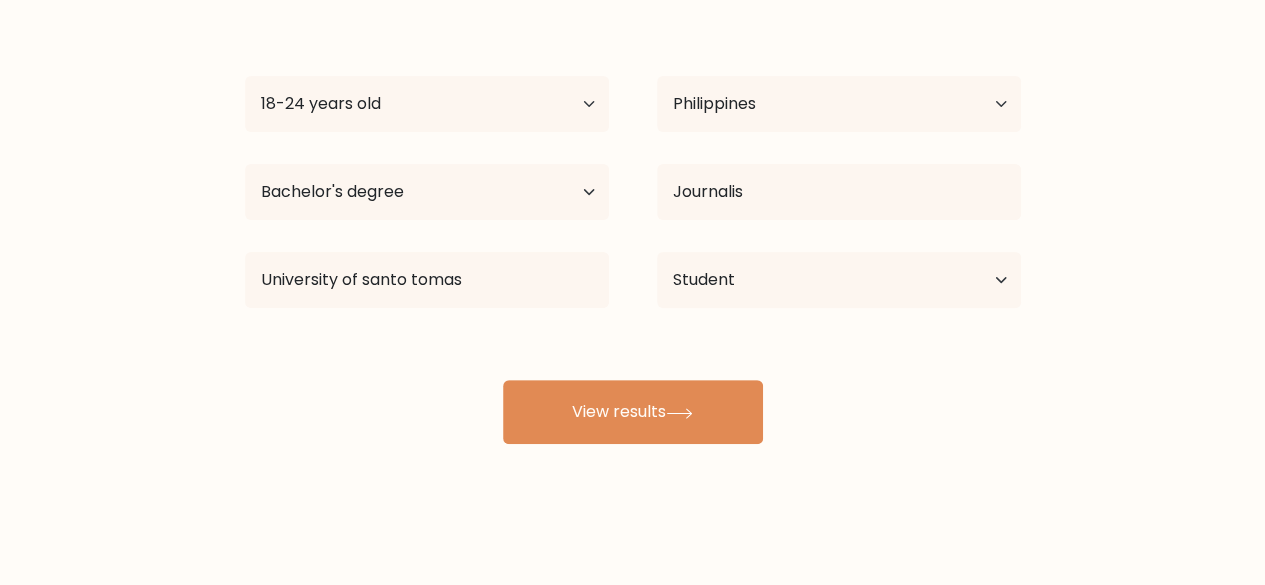 click on "Alyssa
Dauz
Age
Under 18 years old
18-24 years old
25-34 years old
35-44 years old
45-54 years old
55-64 years old
65 years old and above
Country
Afghanistan
Albania
Algeria
American Samoa
Andorra
Angola
Anguilla
Antarctica
Antigua and Barbuda
Argentina
Armenia
Aruba
Australia
Austria
Azerbaijan
Bahamas
Bahrain
Bangladesh
Barbados
Belarus
Belgium
Belize
Benin
Bermuda
Bhutan
Bolivia
Bonaire, Sint Eustatius and Saba
Bosnia and Herzegovina
Botswana
Bouvet Island
Brazil
Brunei" at bounding box center (633, 224) 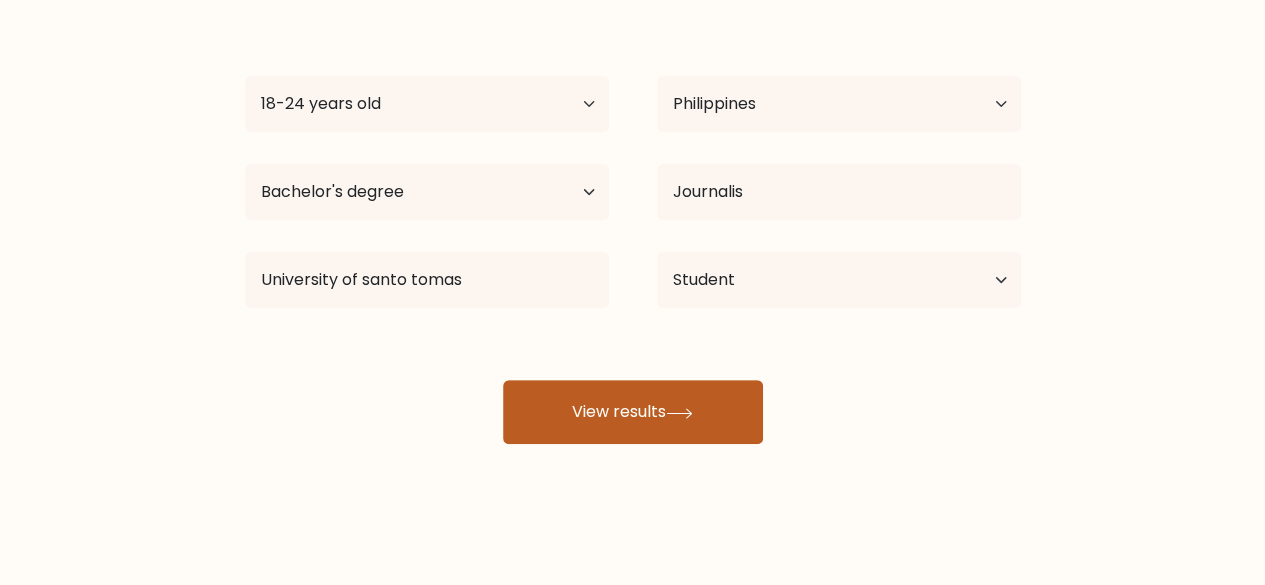 click on "View results" at bounding box center (633, 412) 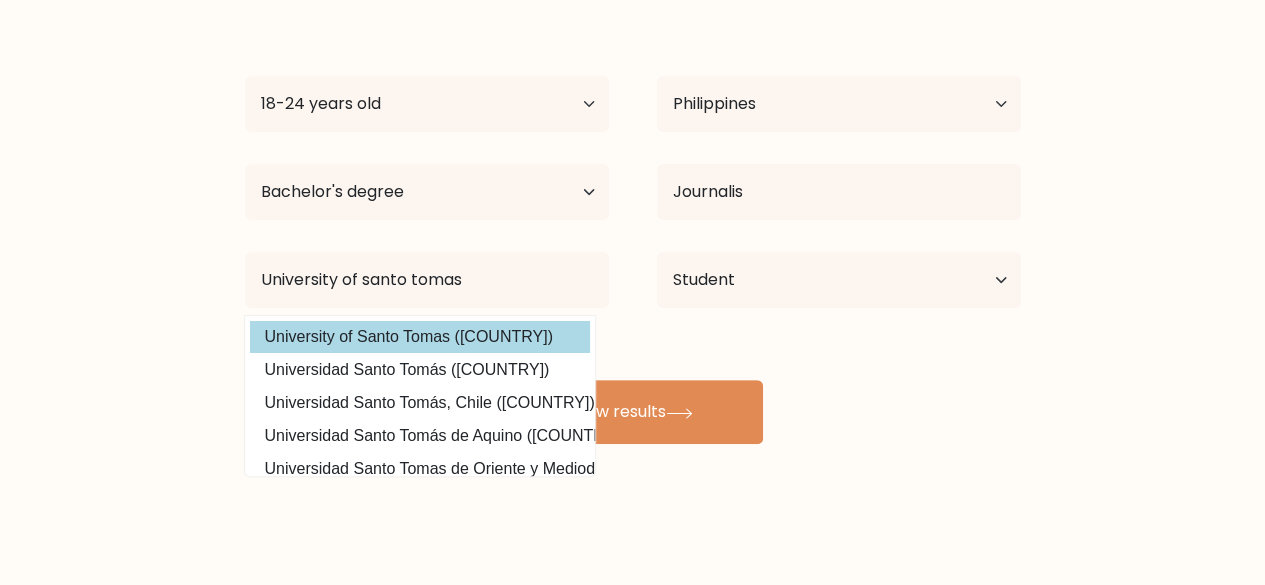 click on "University of Santo Tomas (Philippines)" at bounding box center [420, 337] 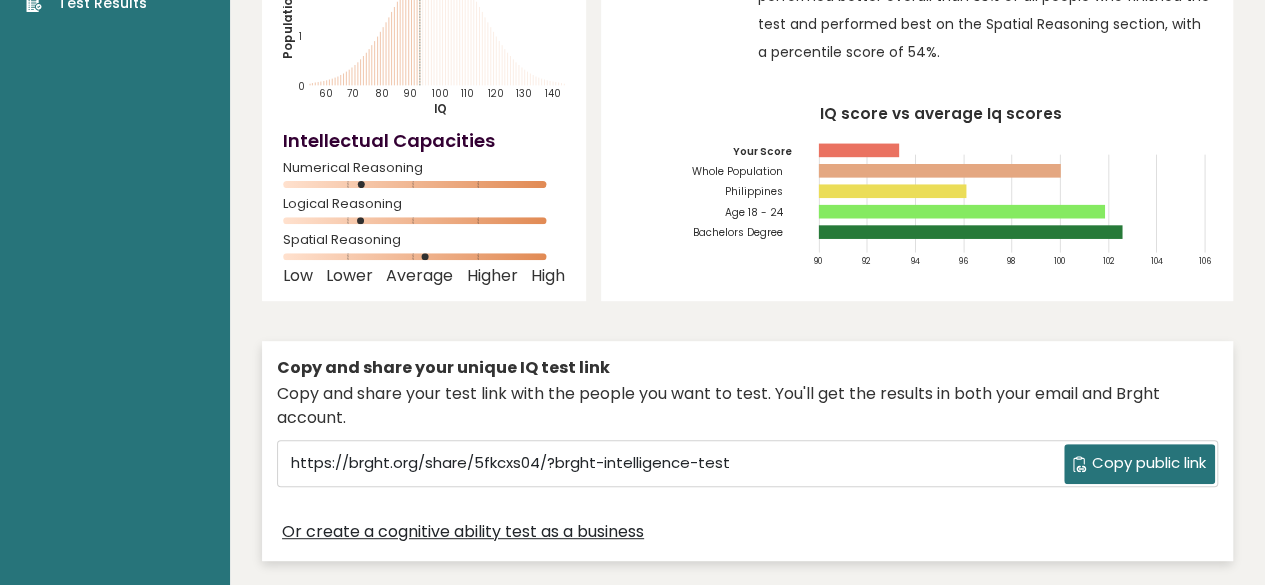 scroll, scrollTop: 0, scrollLeft: 0, axis: both 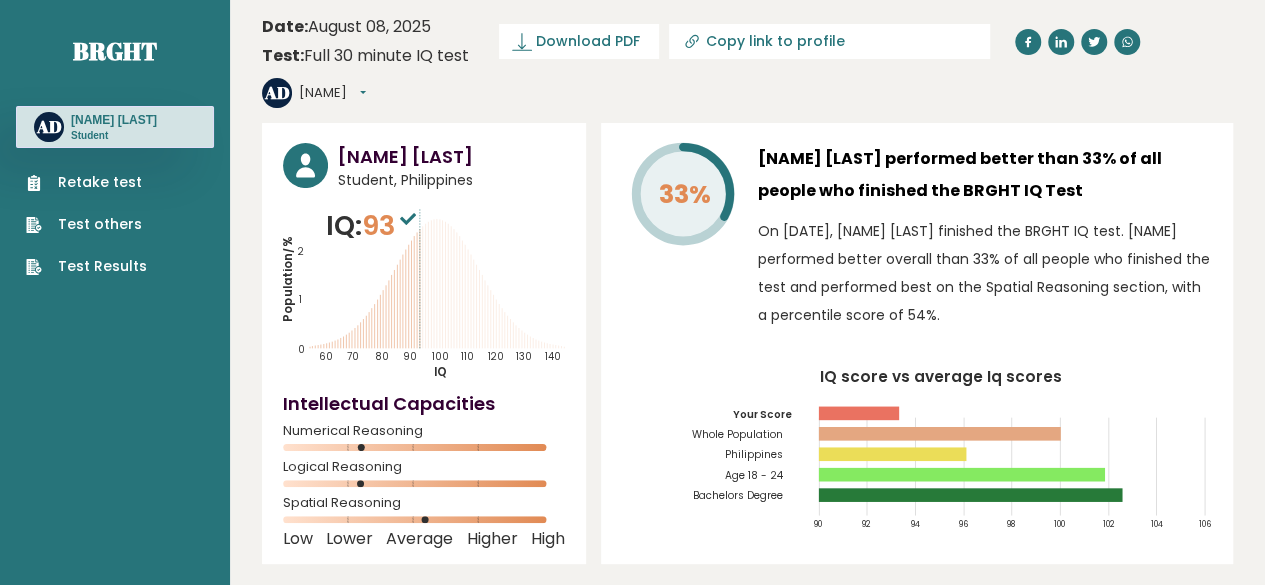 click on "Test Results" at bounding box center (86, 266) 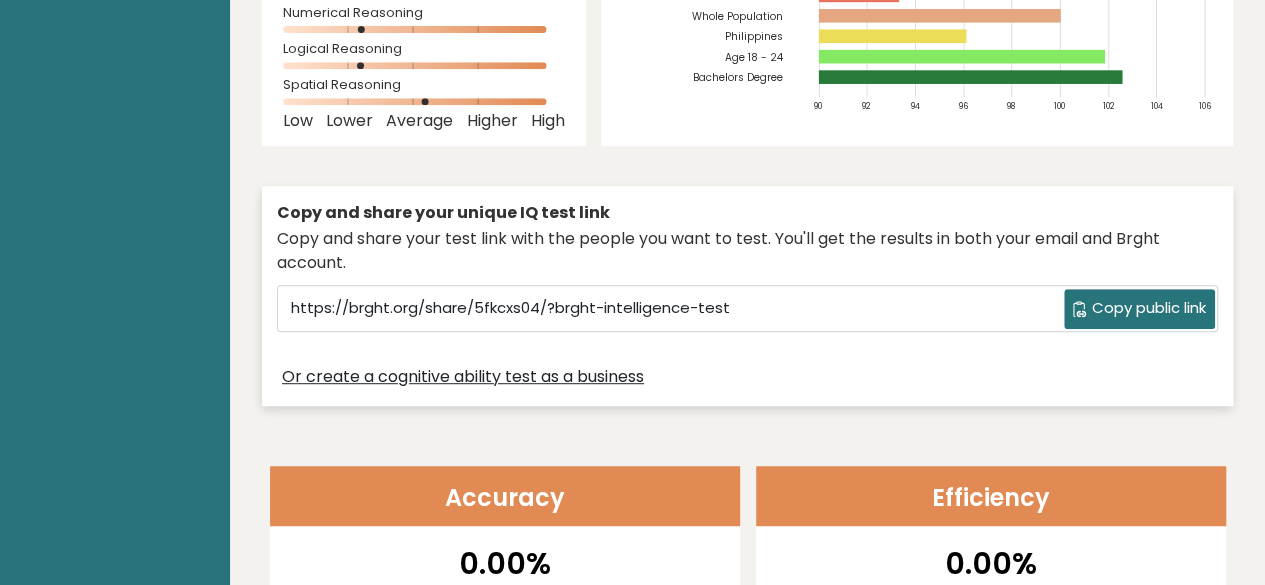 scroll, scrollTop: 0, scrollLeft: 0, axis: both 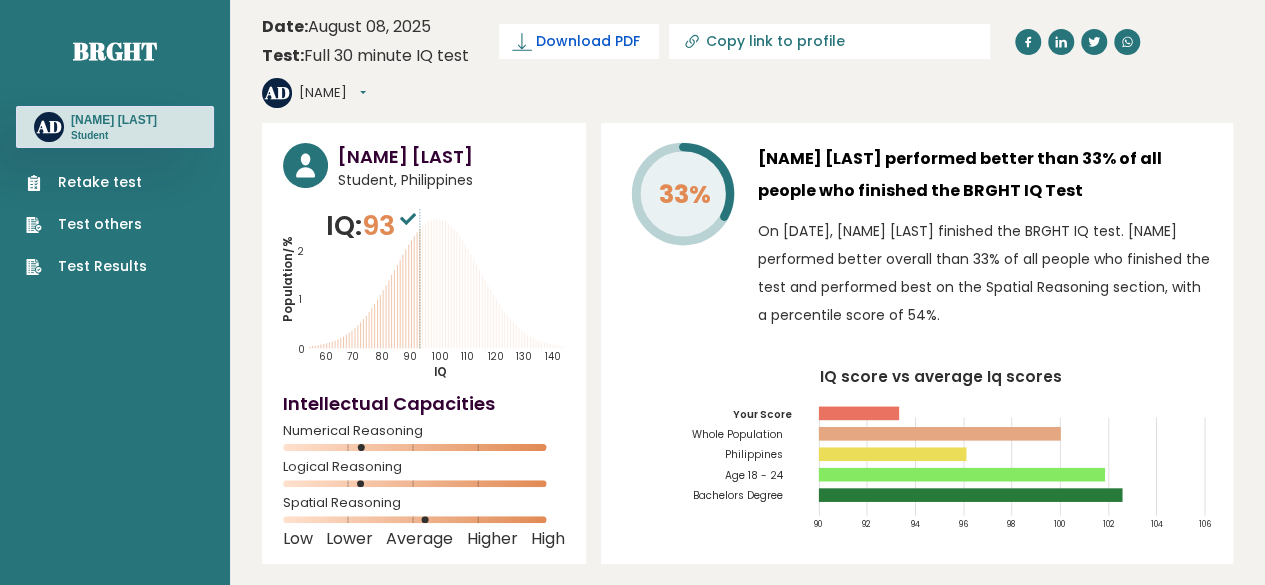 click on "Download PDF" at bounding box center [588, 41] 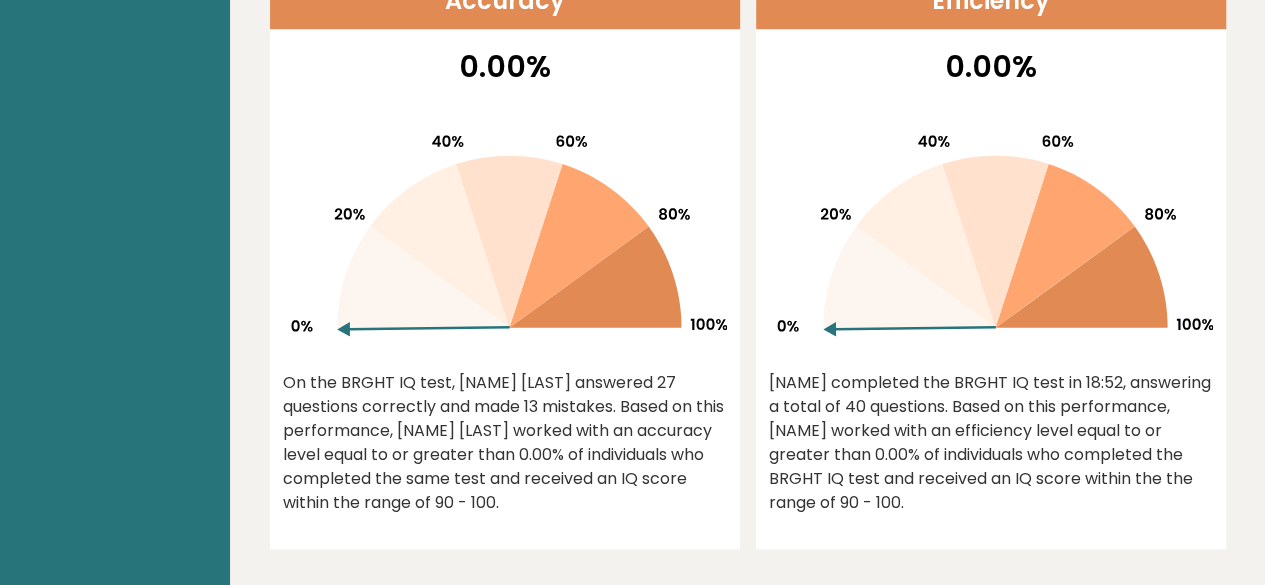 scroll, scrollTop: 937, scrollLeft: 0, axis: vertical 